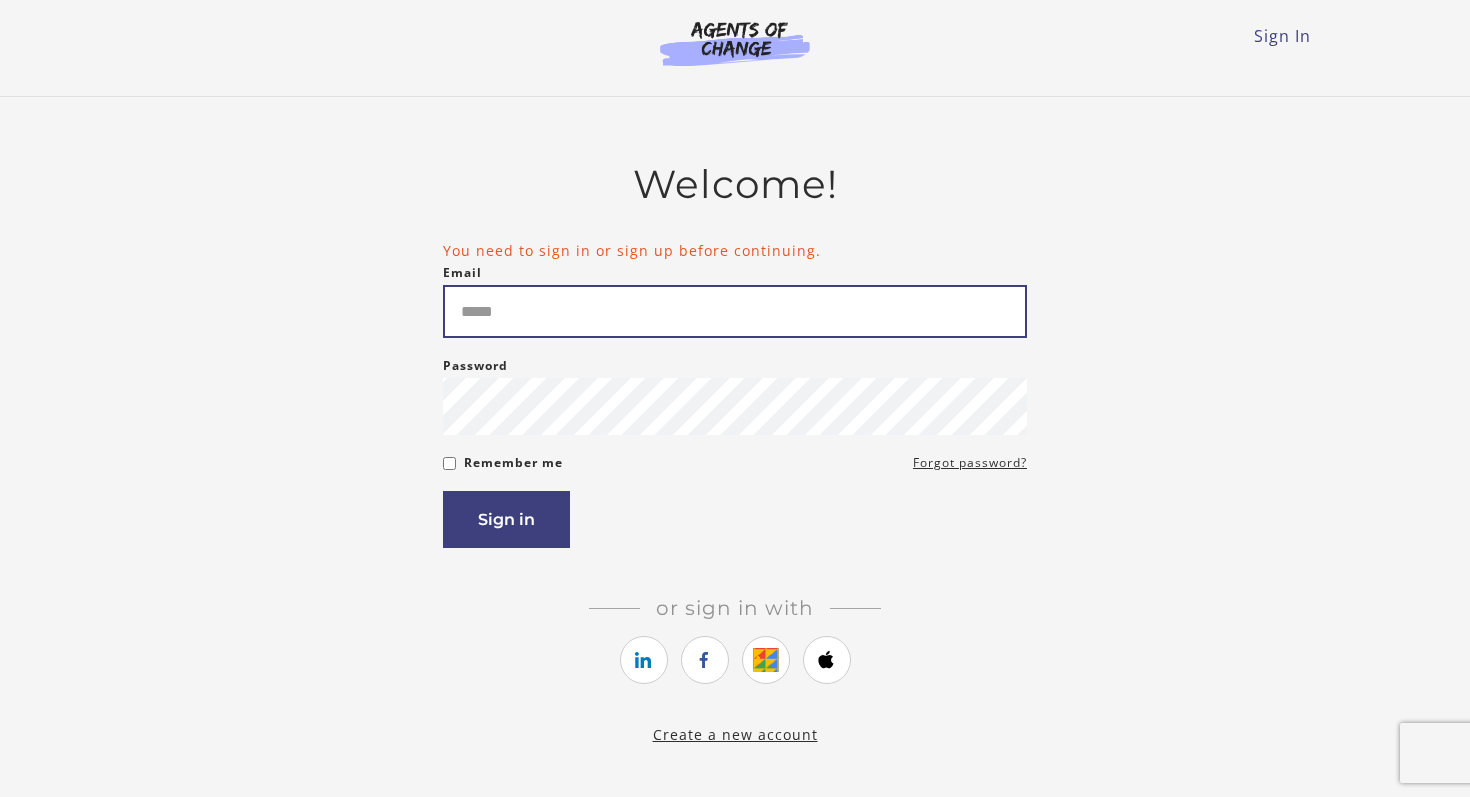 scroll, scrollTop: 0, scrollLeft: 0, axis: both 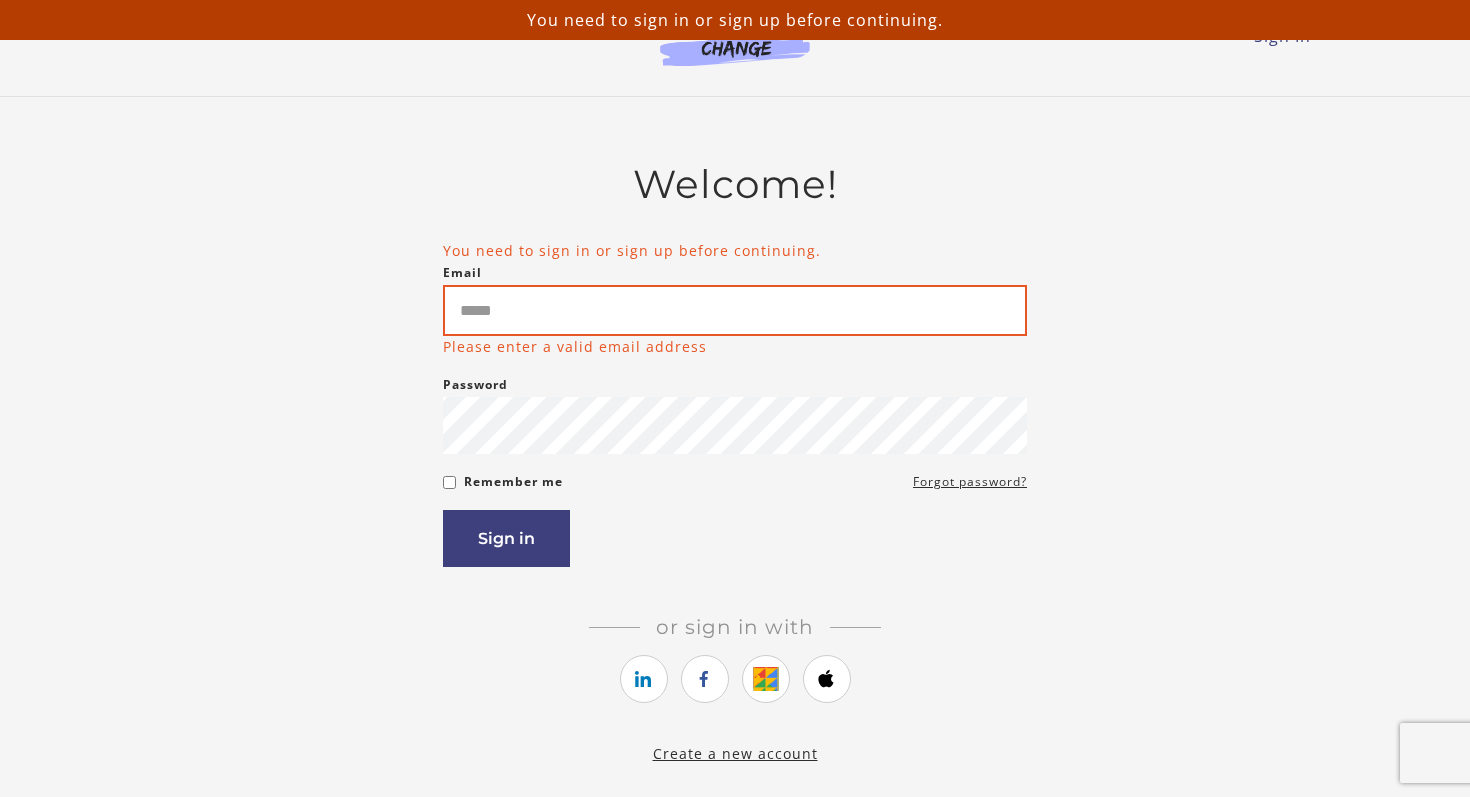 click on "Email" at bounding box center [735, 310] 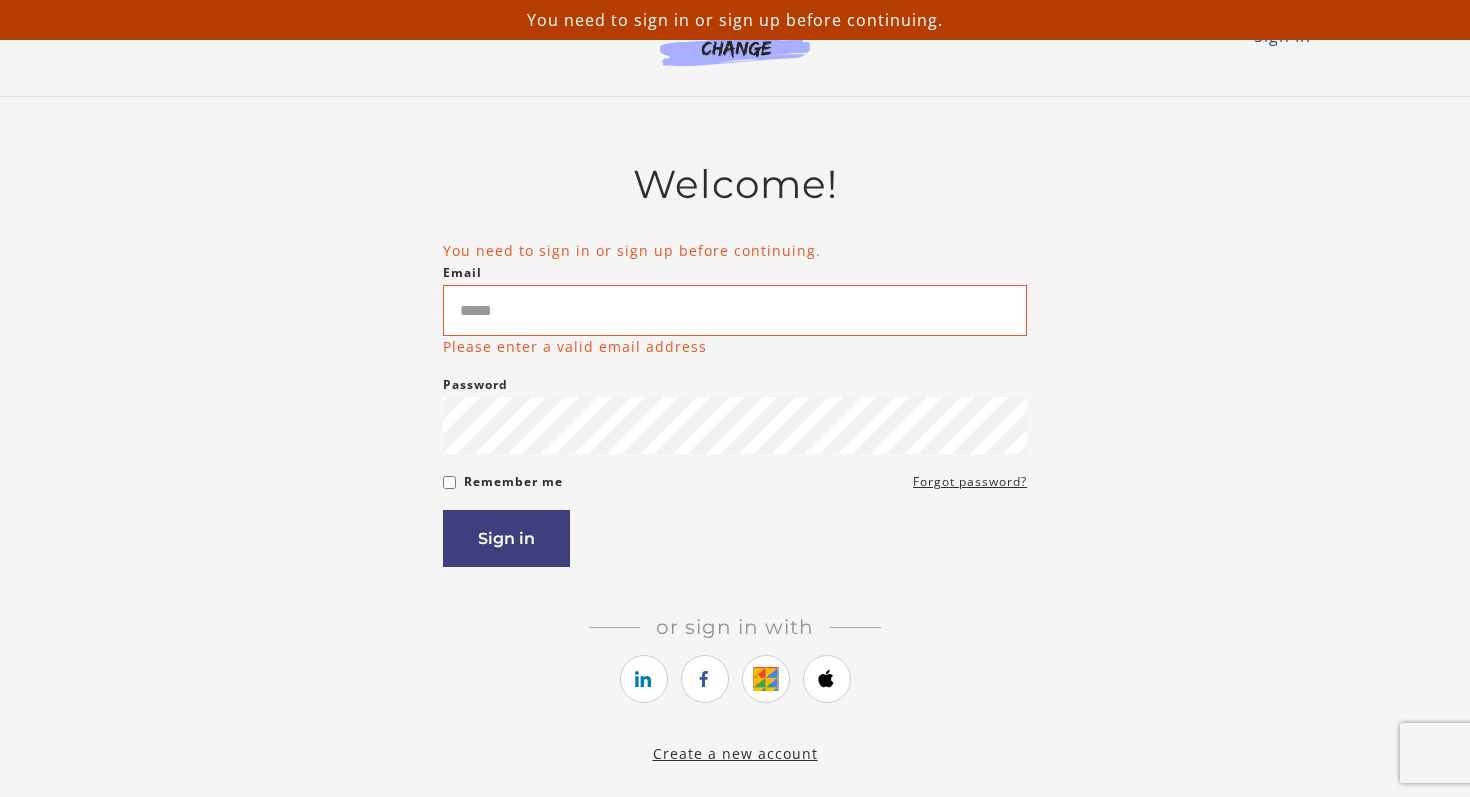 type on "**********" 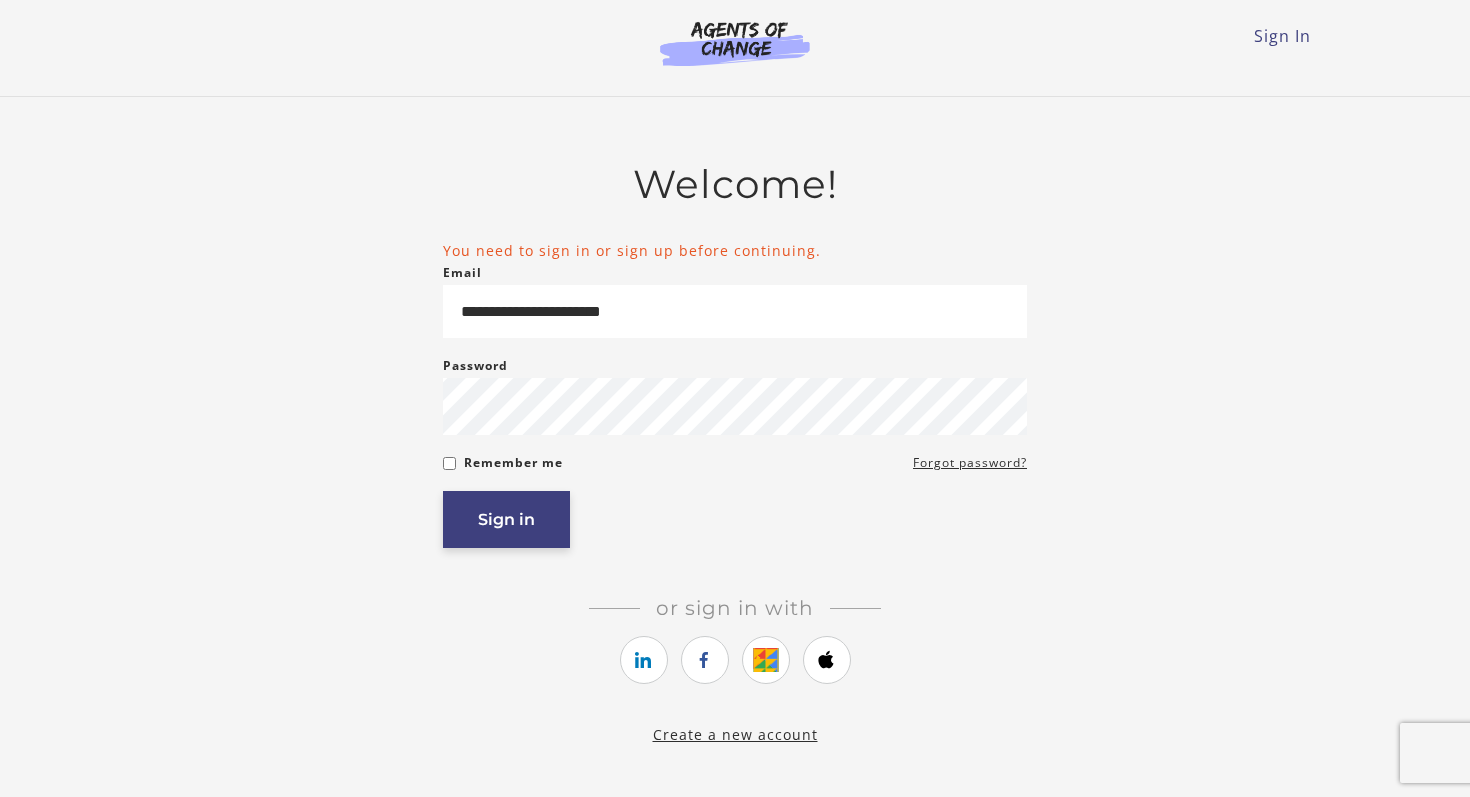 click on "Sign in" at bounding box center [506, 519] 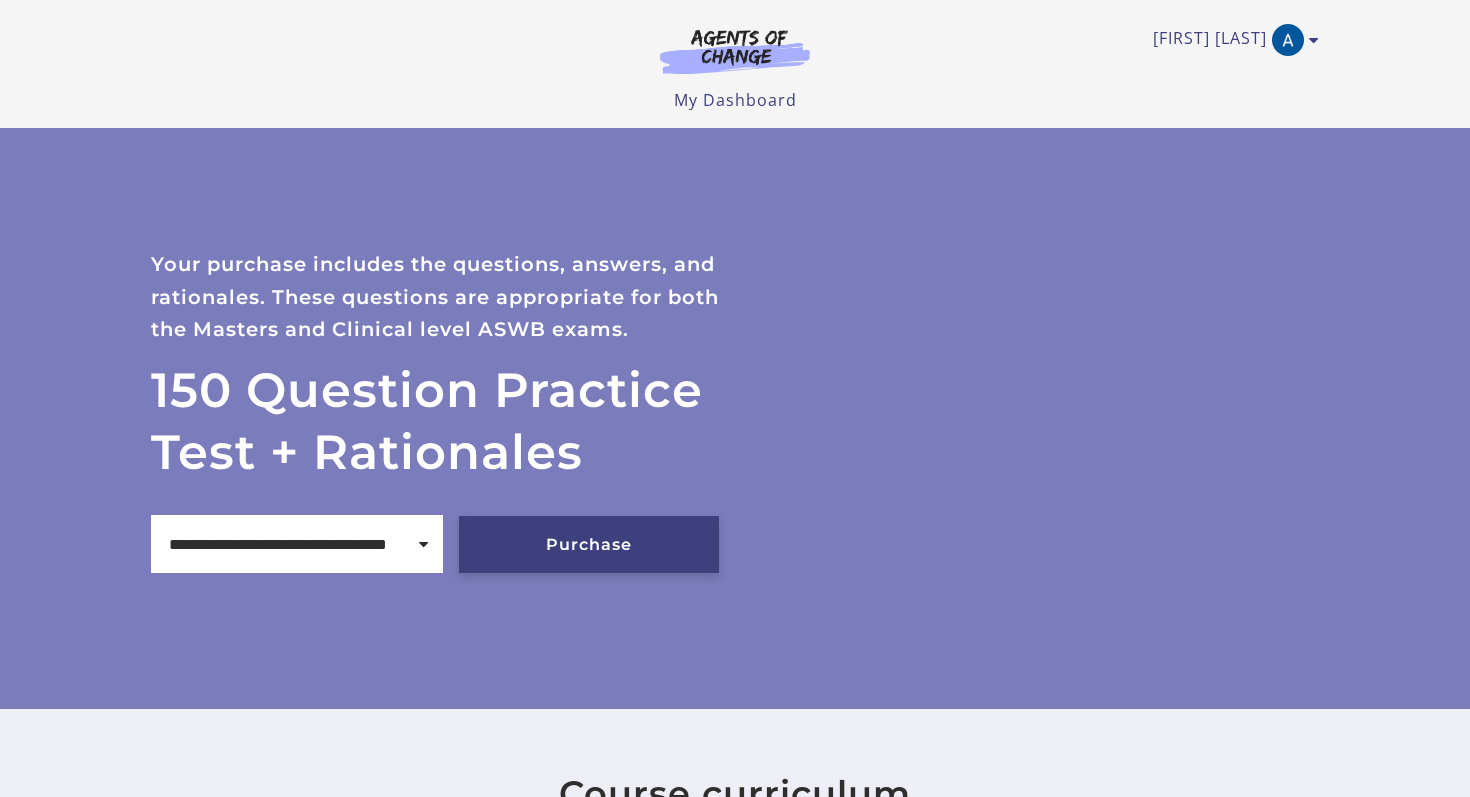 scroll, scrollTop: 0, scrollLeft: 0, axis: both 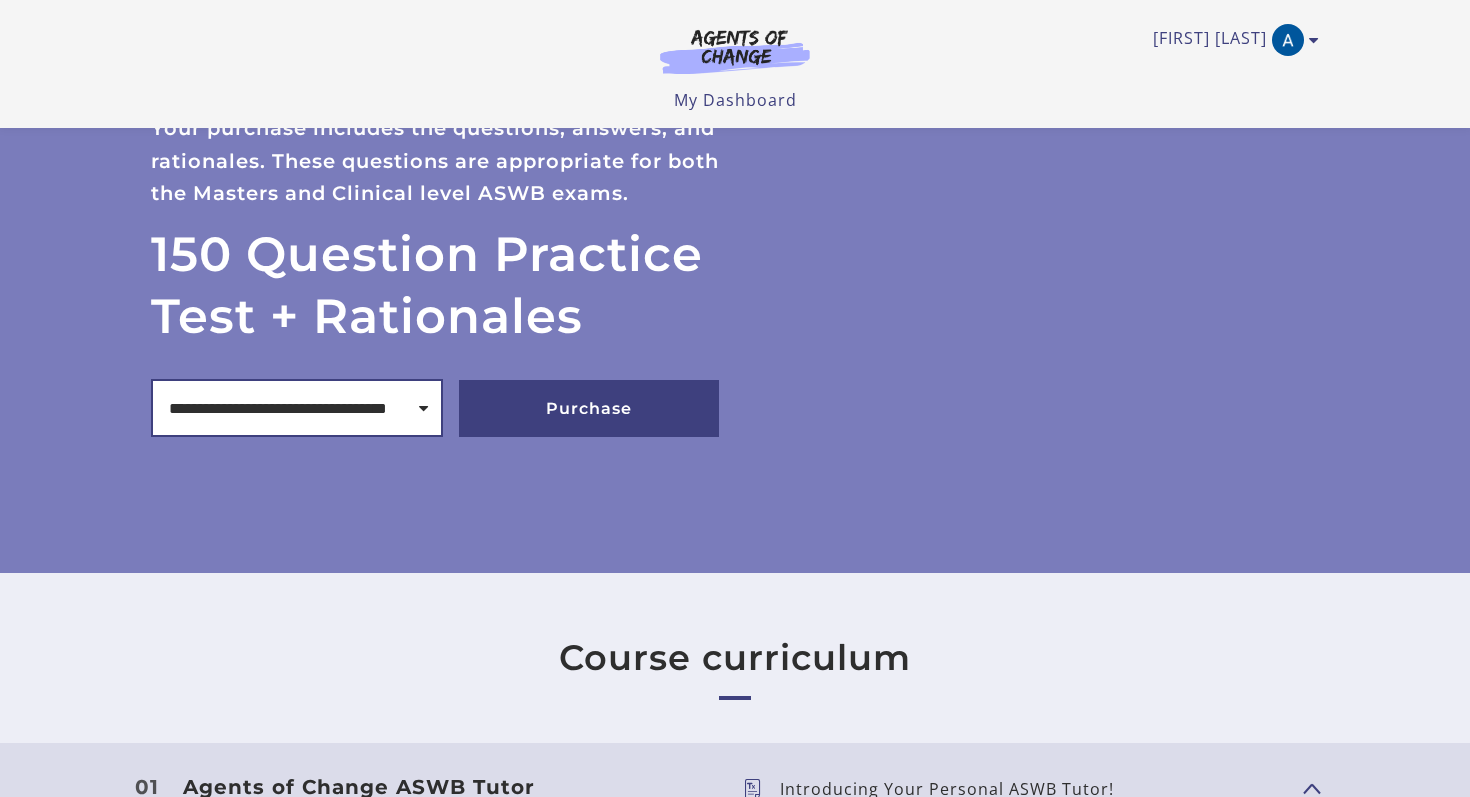 click on "**********" at bounding box center (297, 408) 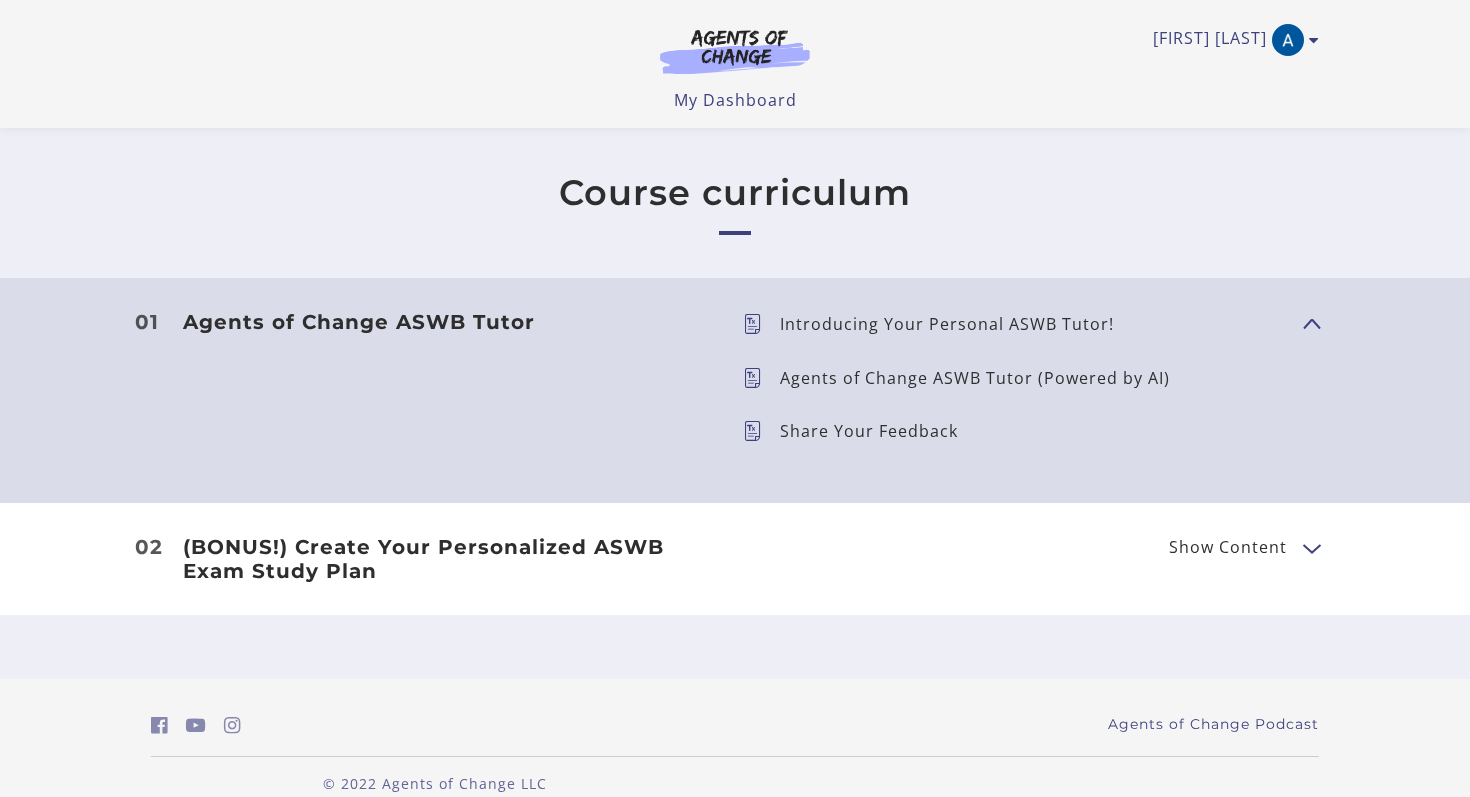 scroll, scrollTop: 499, scrollLeft: 0, axis: vertical 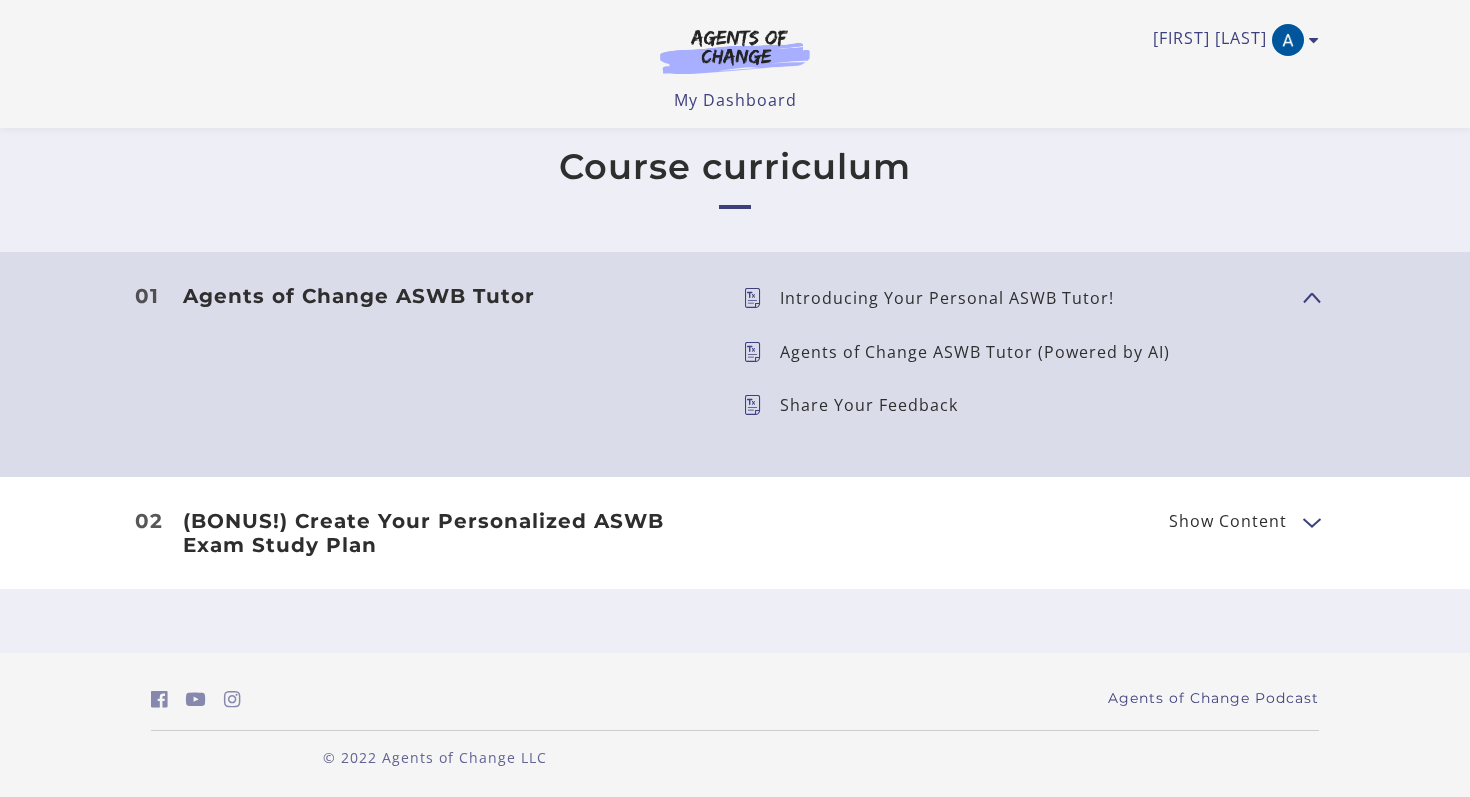 click on "(BONUS!) Create Your Personalized ASWB Exam Study Plan
Show Content
Create Your ASWB Exam Study Plan" at bounding box center (735, 533) 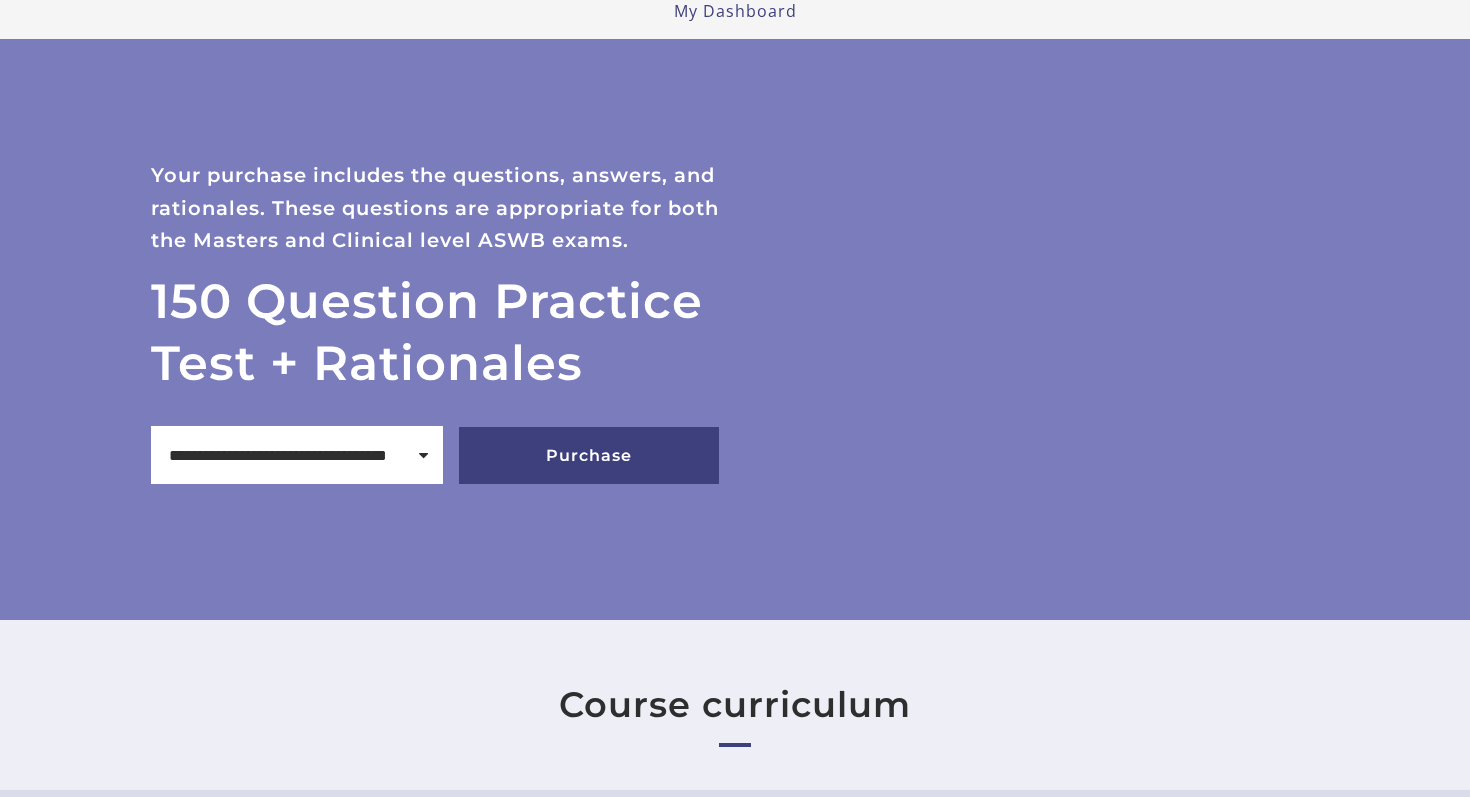 scroll, scrollTop: 0, scrollLeft: 0, axis: both 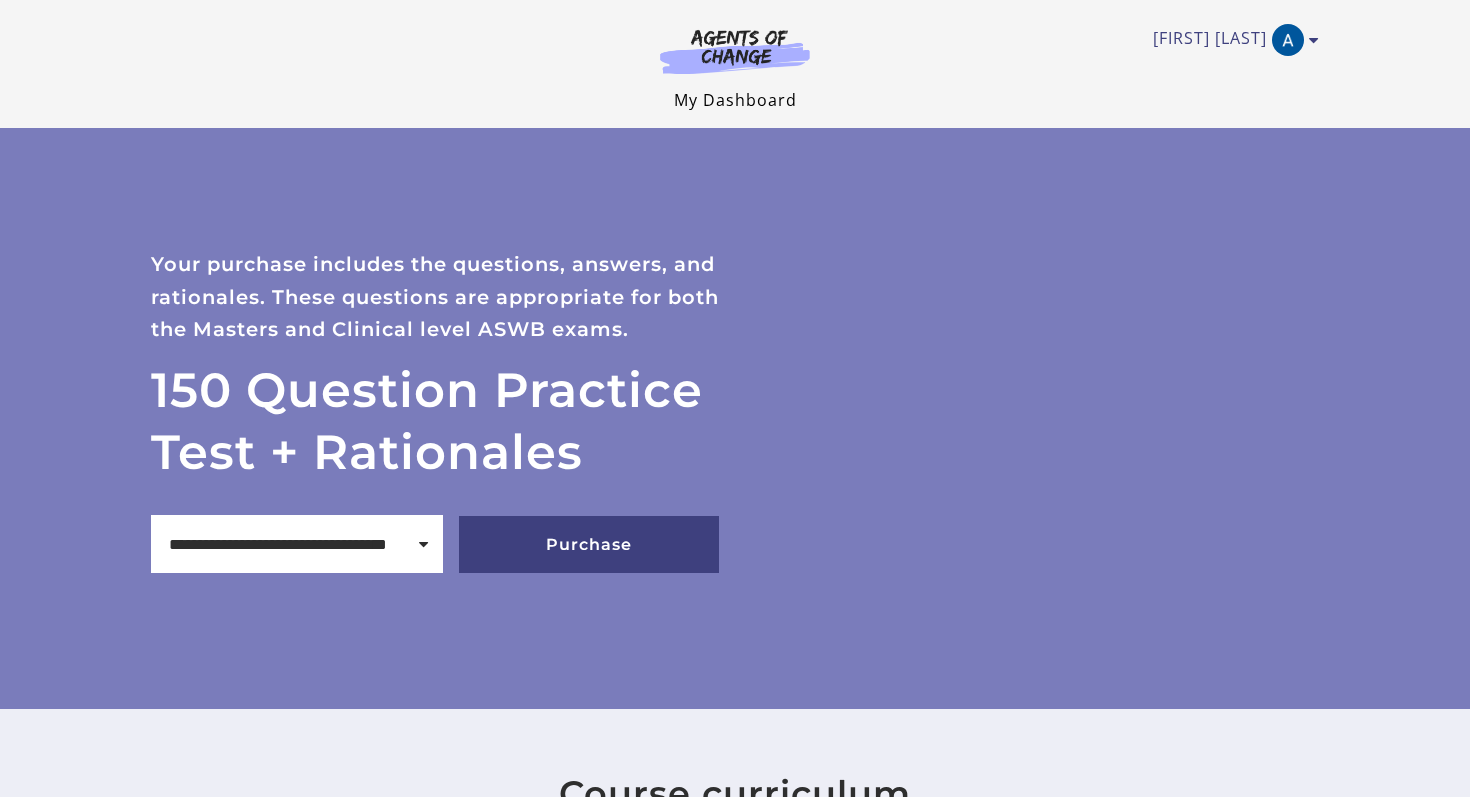 click on "My Dashboard" at bounding box center (735, 100) 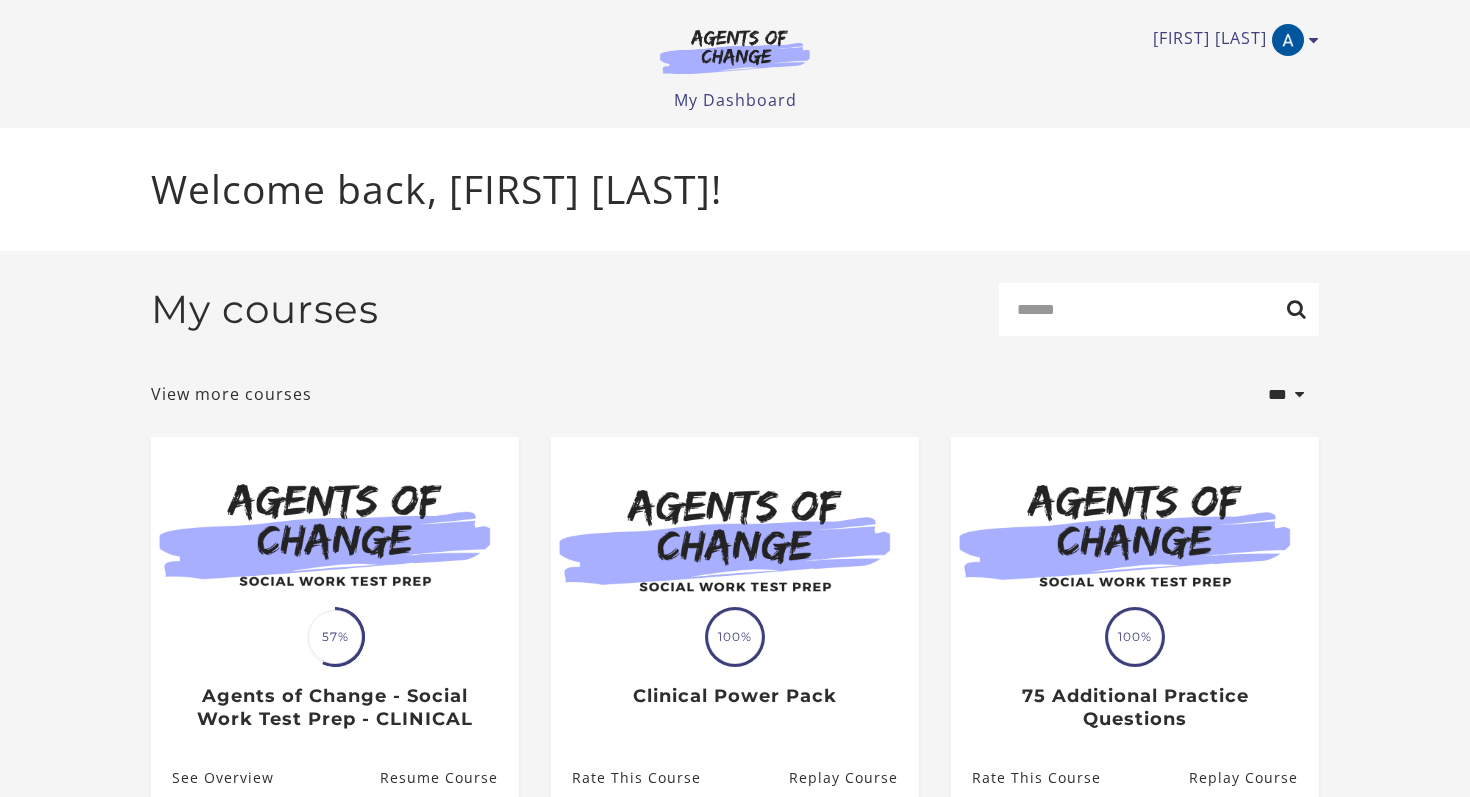 scroll, scrollTop: 0, scrollLeft: 0, axis: both 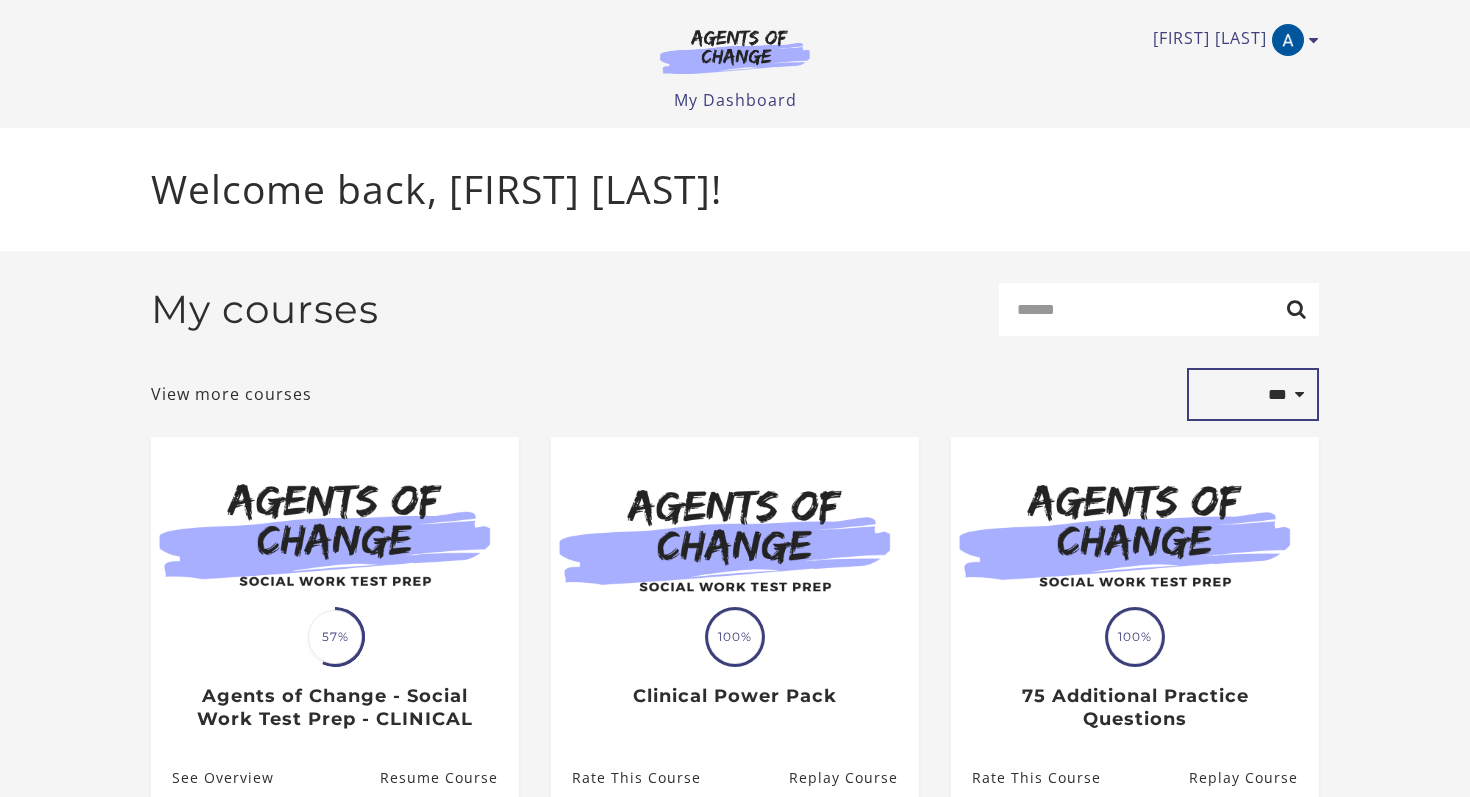 click on "**********" at bounding box center [1253, 395] 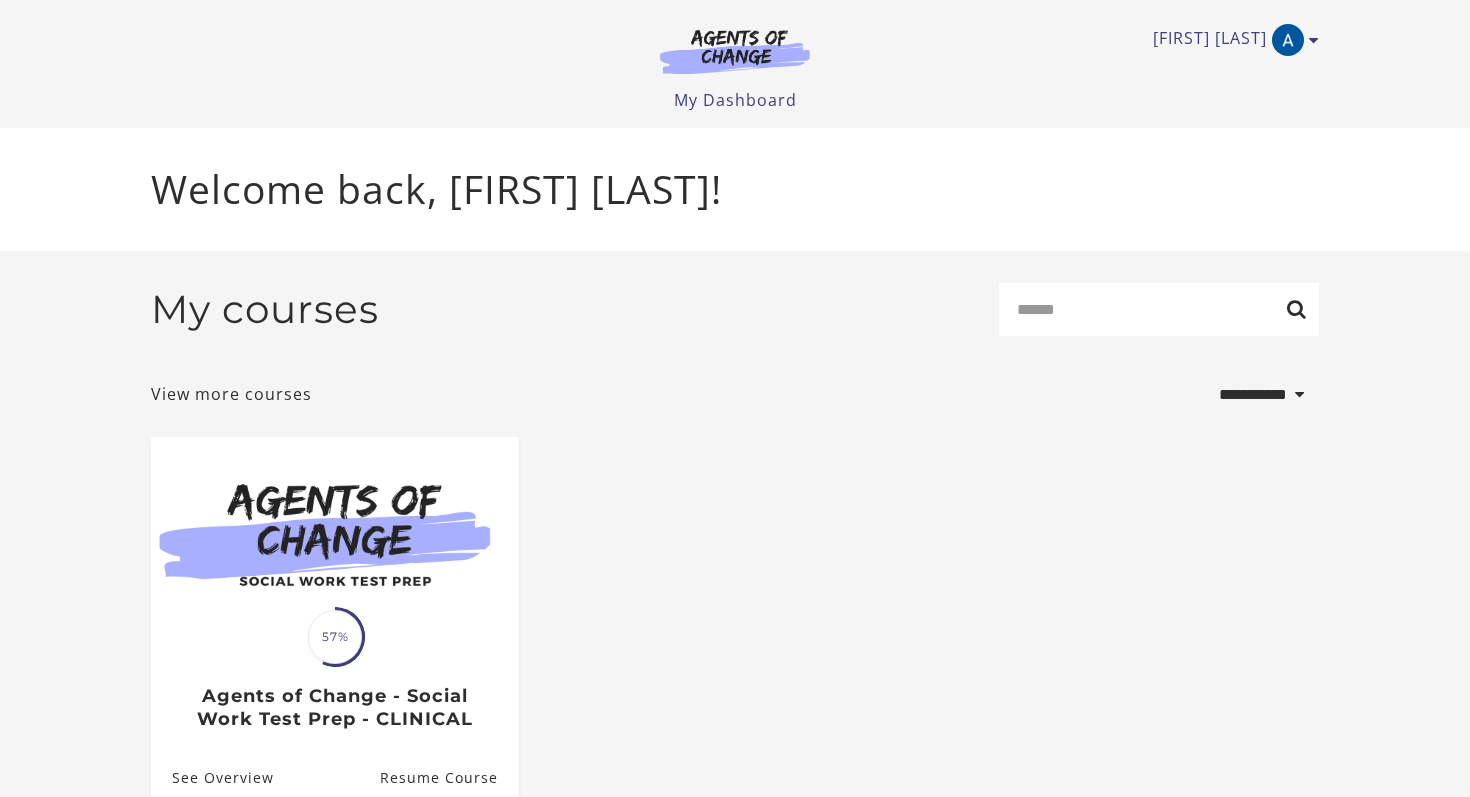 scroll, scrollTop: 0, scrollLeft: 0, axis: both 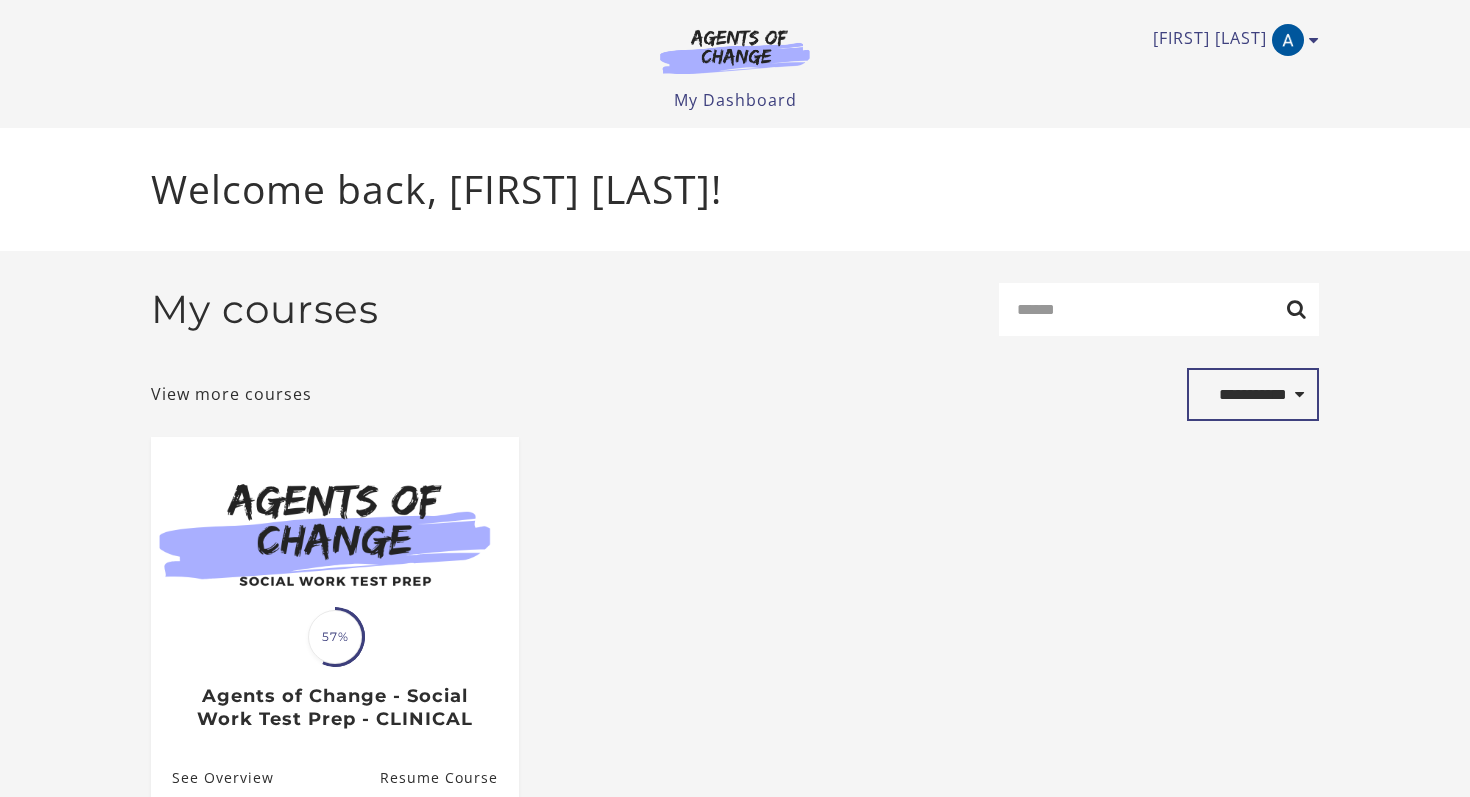 click on "**********" at bounding box center [1253, 395] 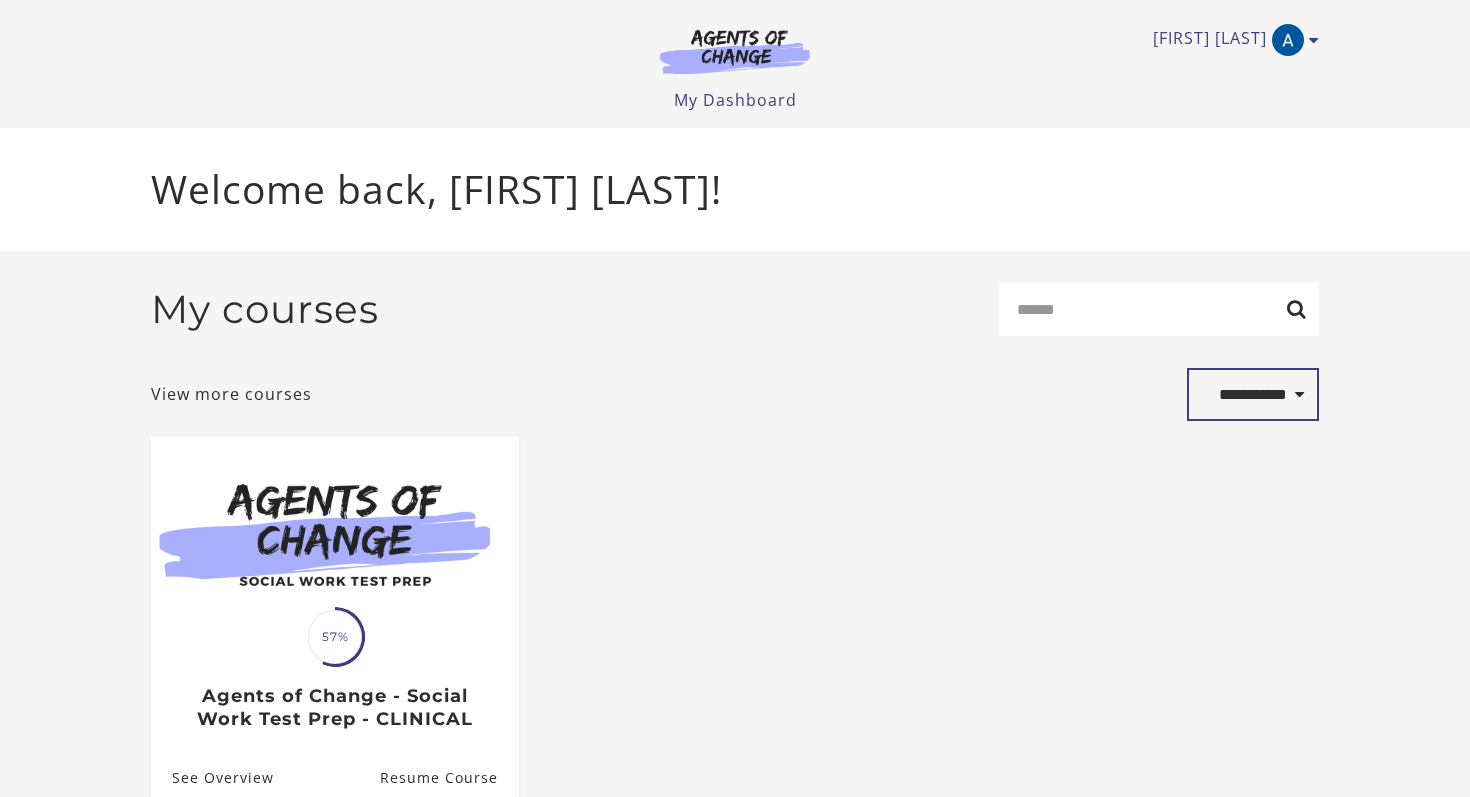 select on "*********" 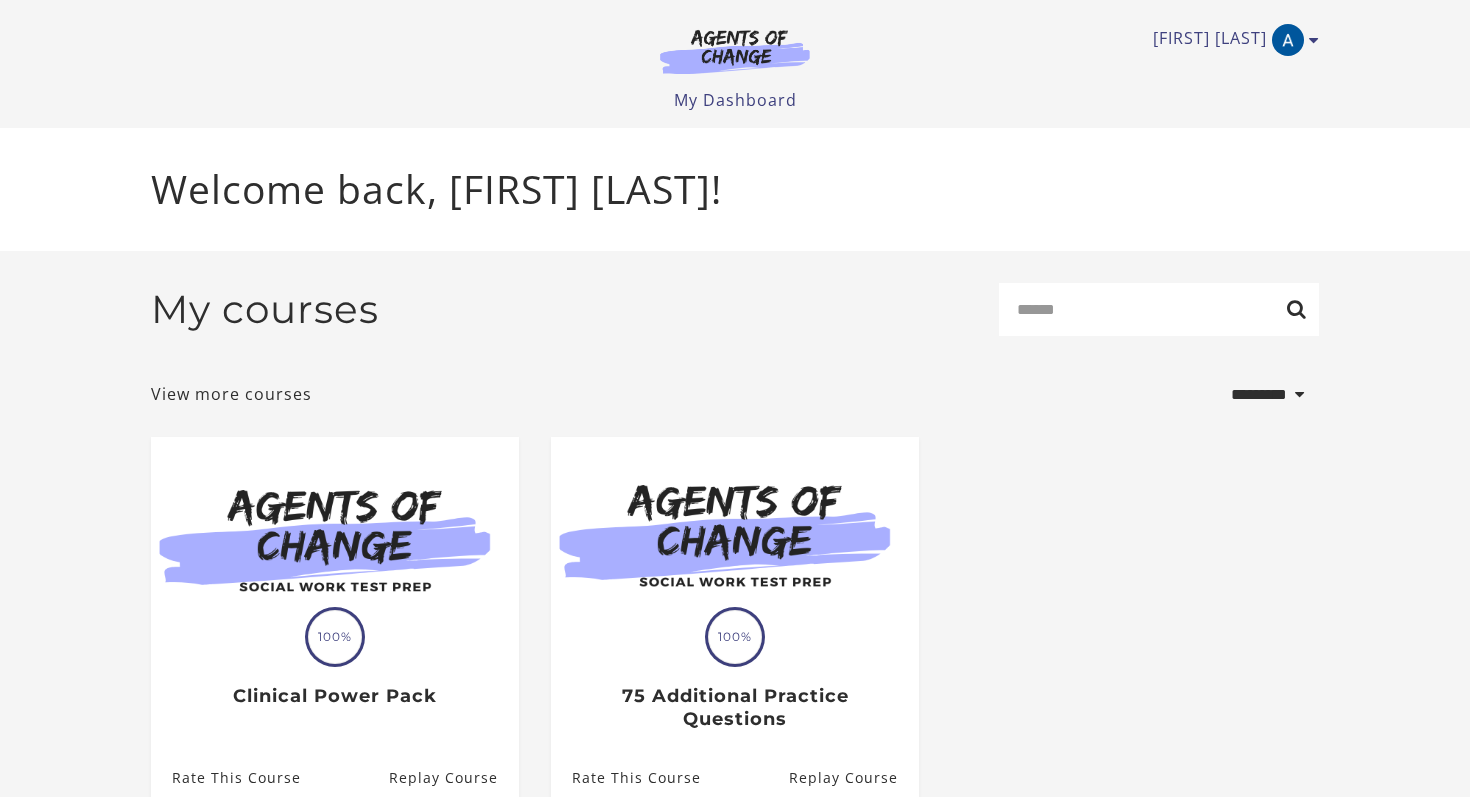 scroll, scrollTop: 0, scrollLeft: 0, axis: both 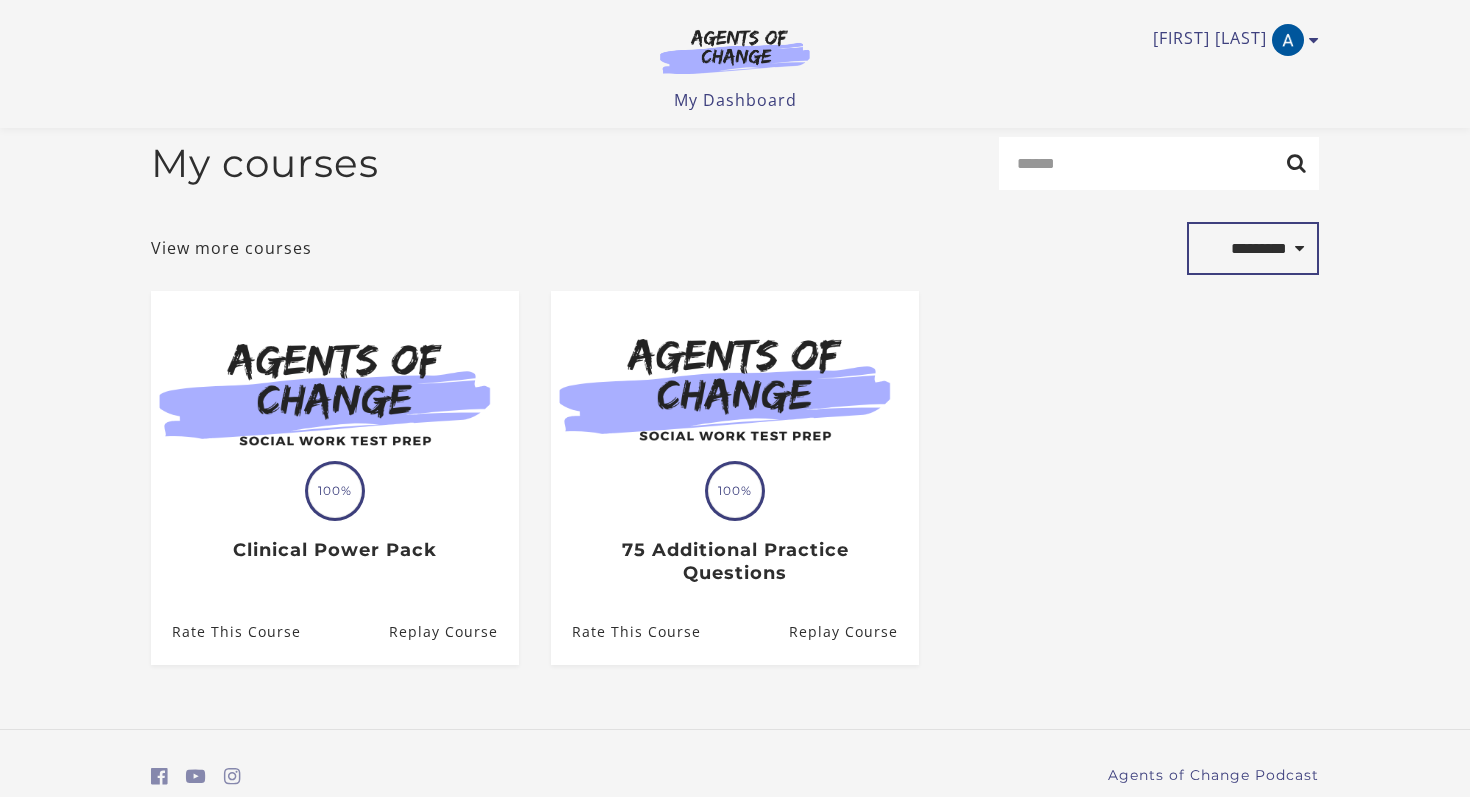 click on "**********" at bounding box center [1253, 249] 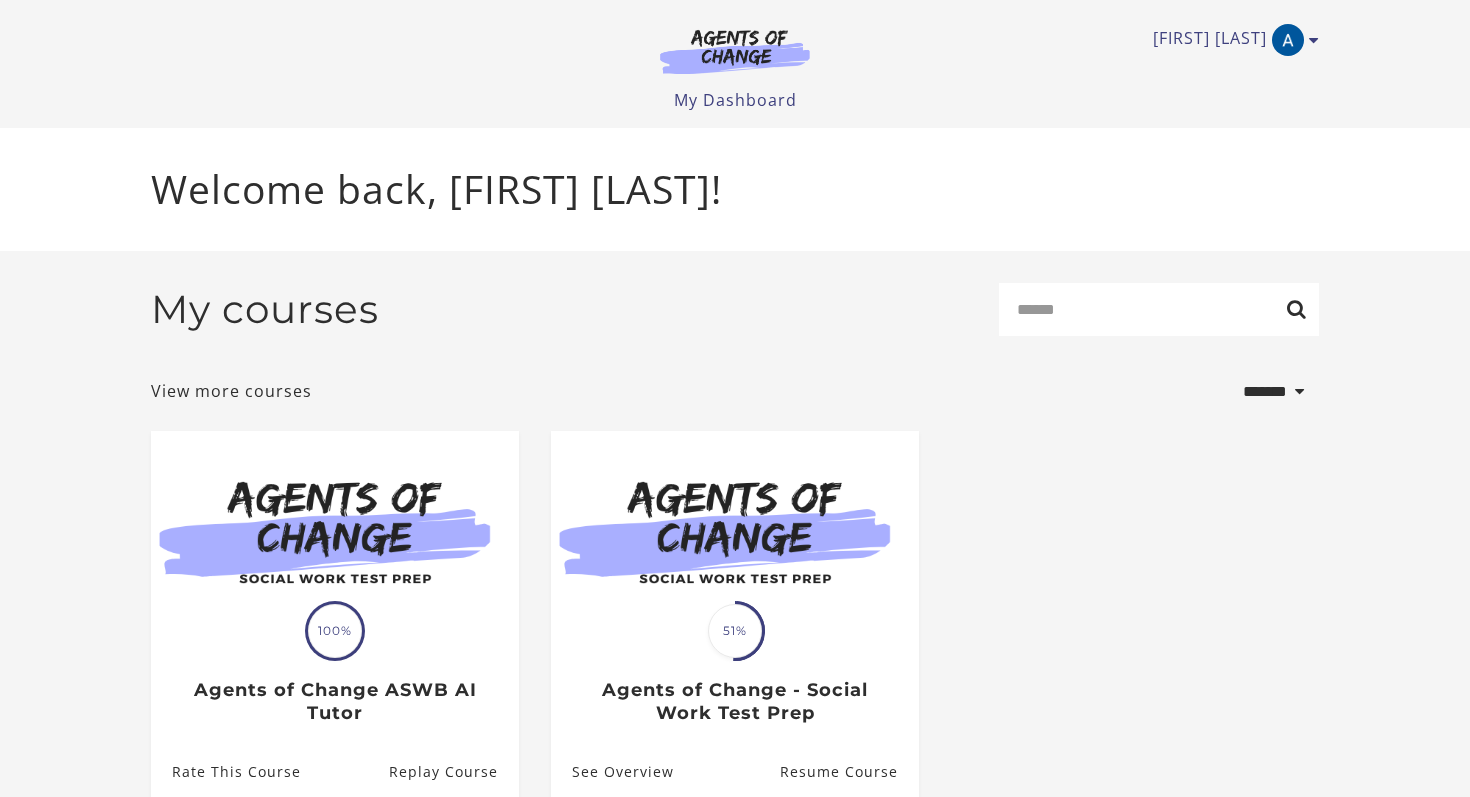 select on "*******" 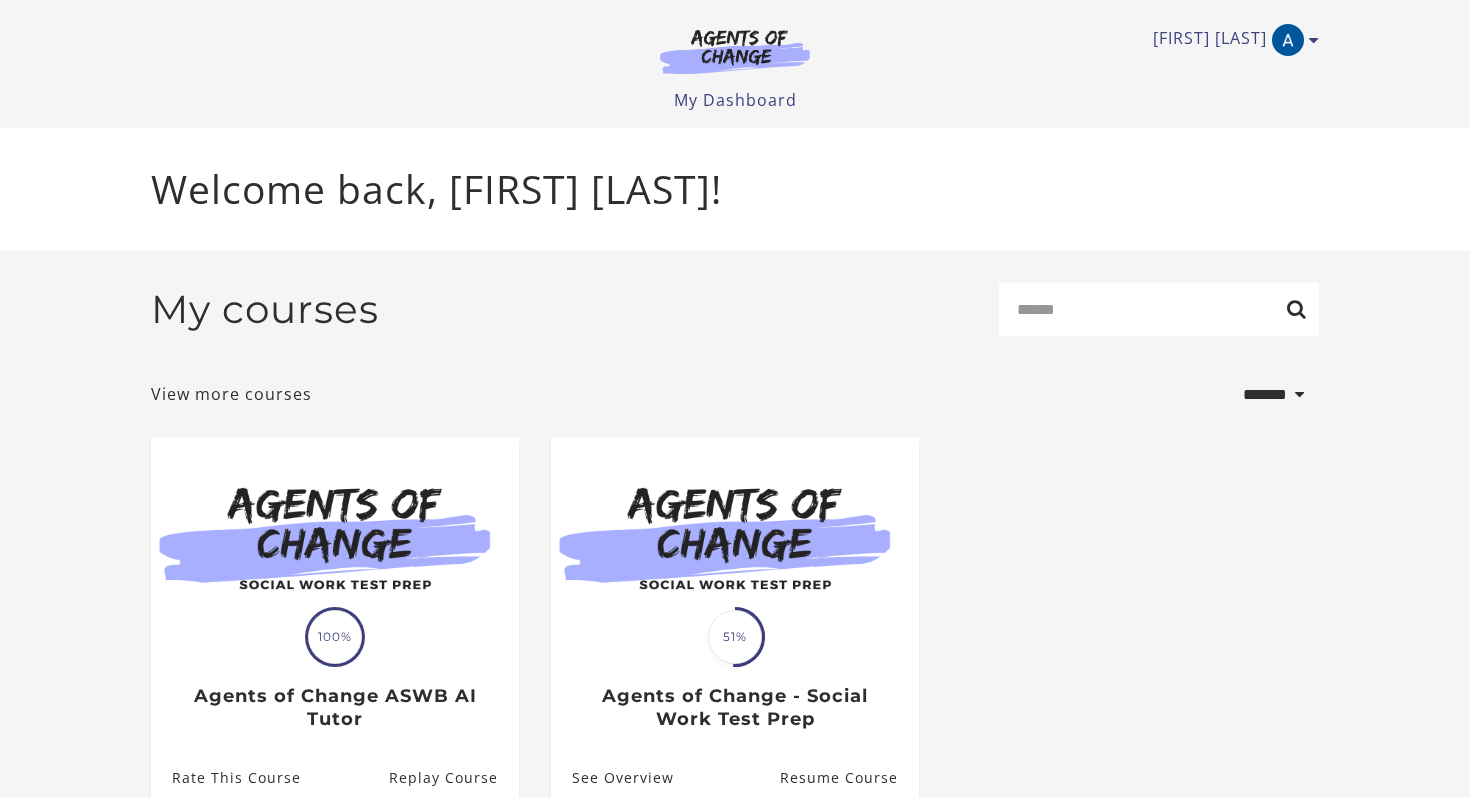 scroll, scrollTop: 0, scrollLeft: 0, axis: both 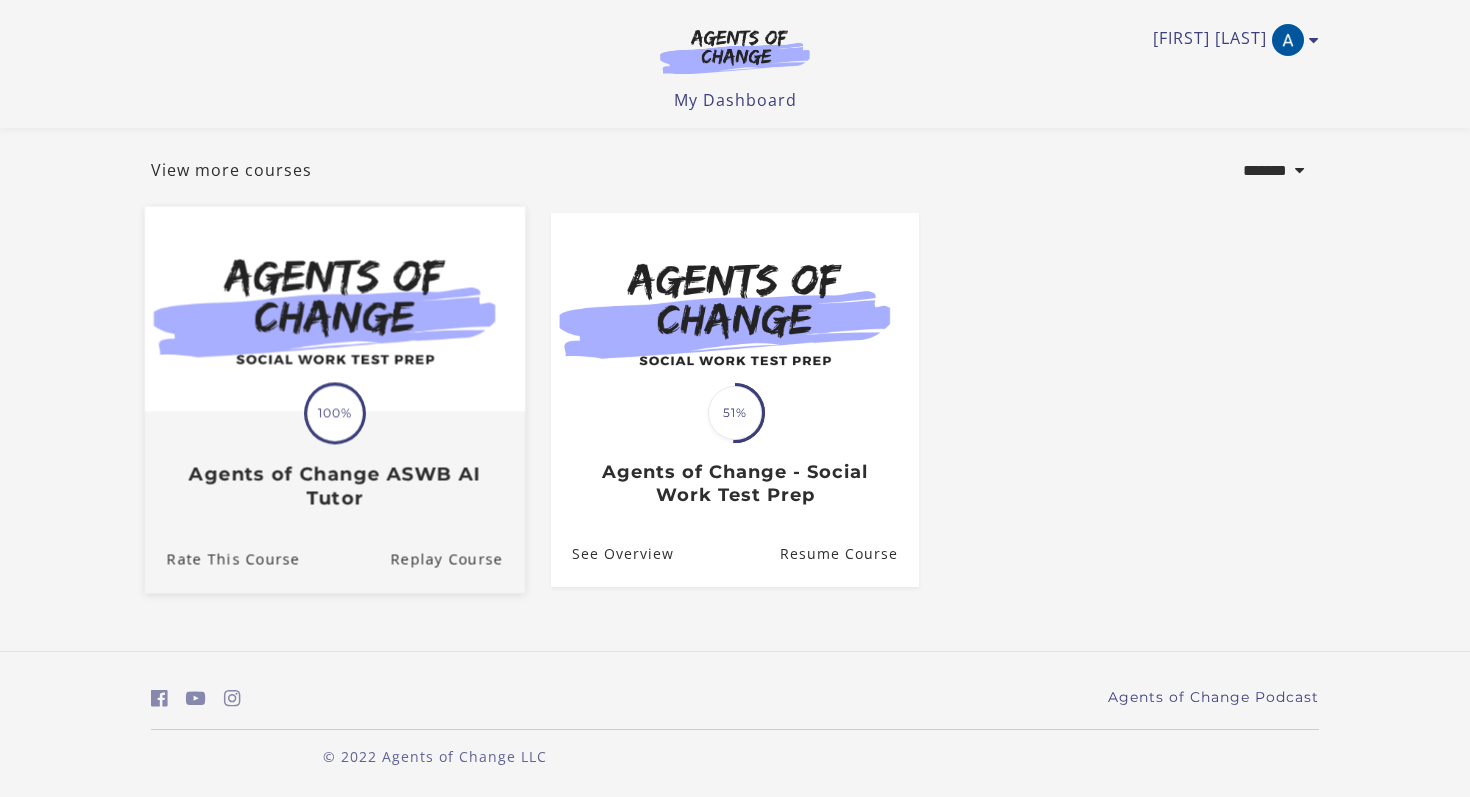 click on "Translation missing: en.liquid.partials.dashboard_course_card.progress_description: 100%
100%
Agents of Change ASWB AI Tutor" at bounding box center (335, 462) 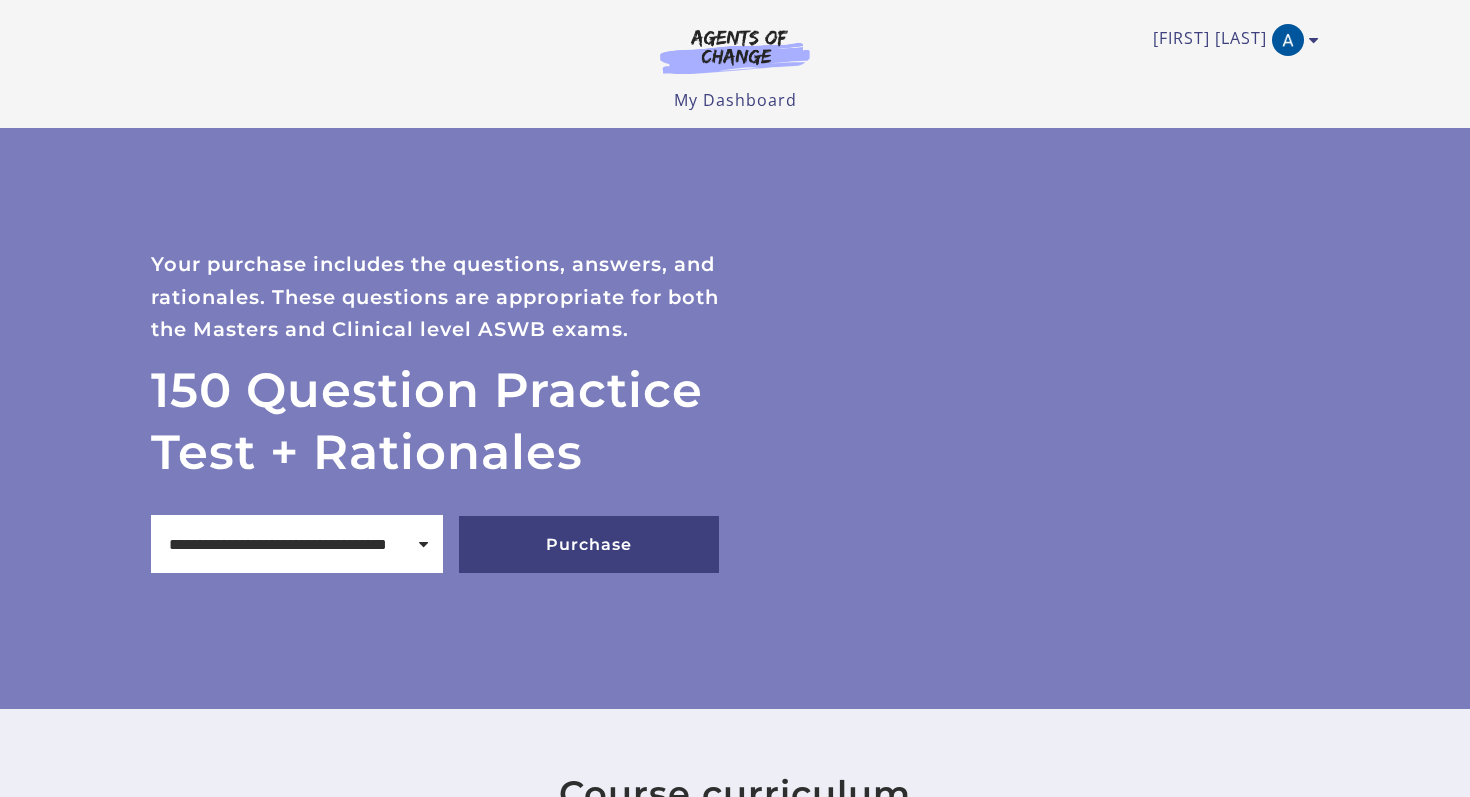 scroll, scrollTop: 0, scrollLeft: 0, axis: both 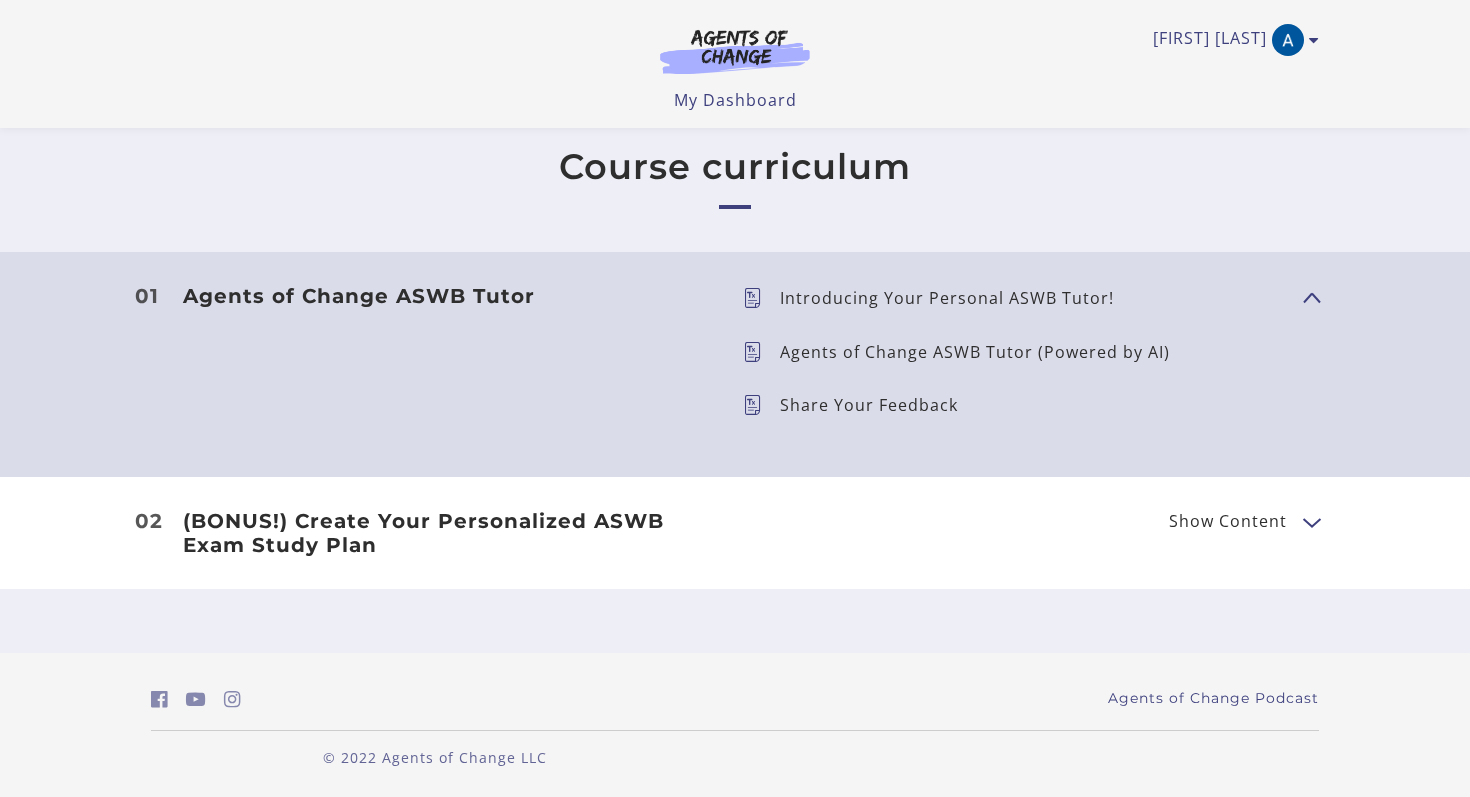 click on "Agents of Change ASWB Tutor" at bounding box center [447, 296] 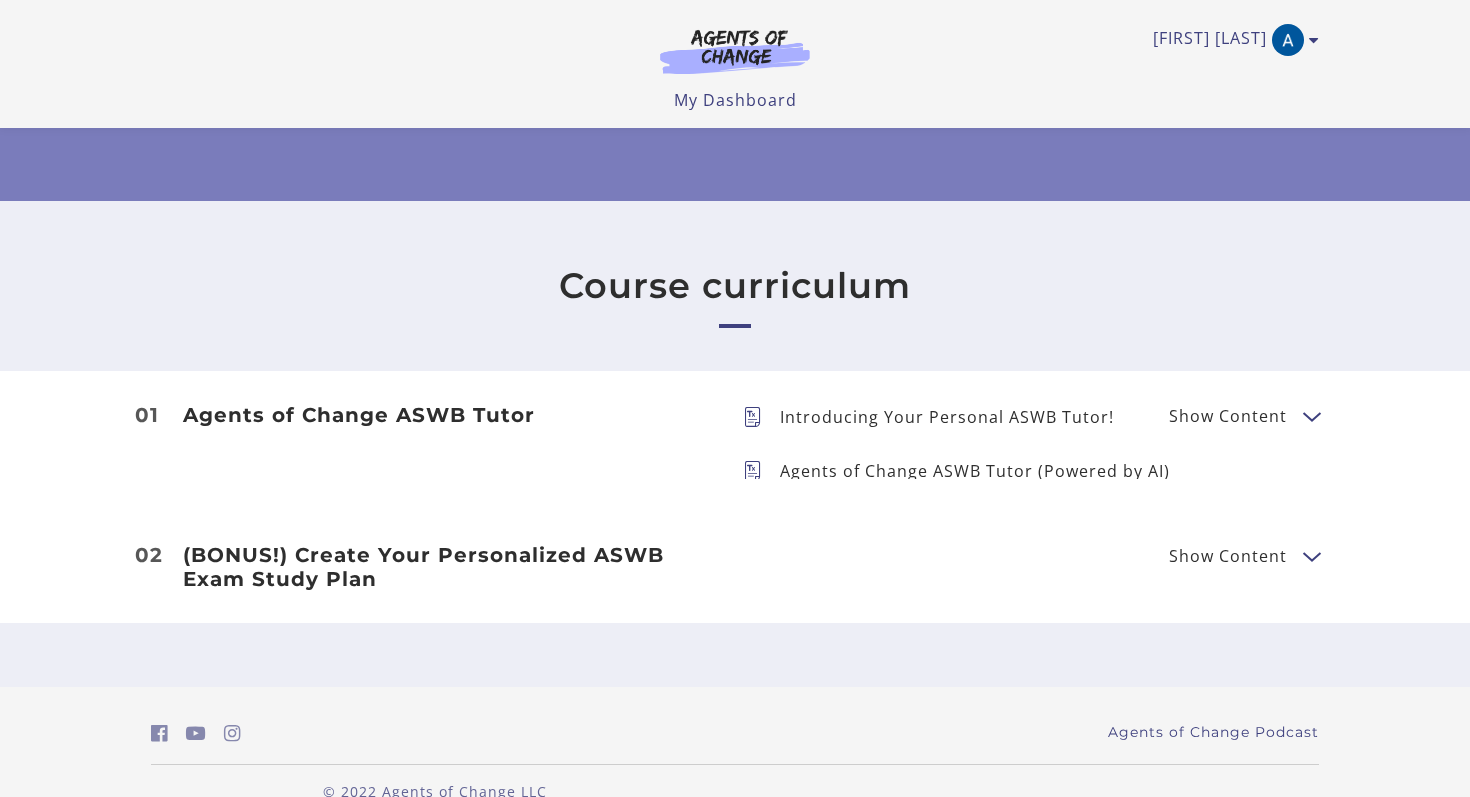 scroll, scrollTop: 363, scrollLeft: 0, axis: vertical 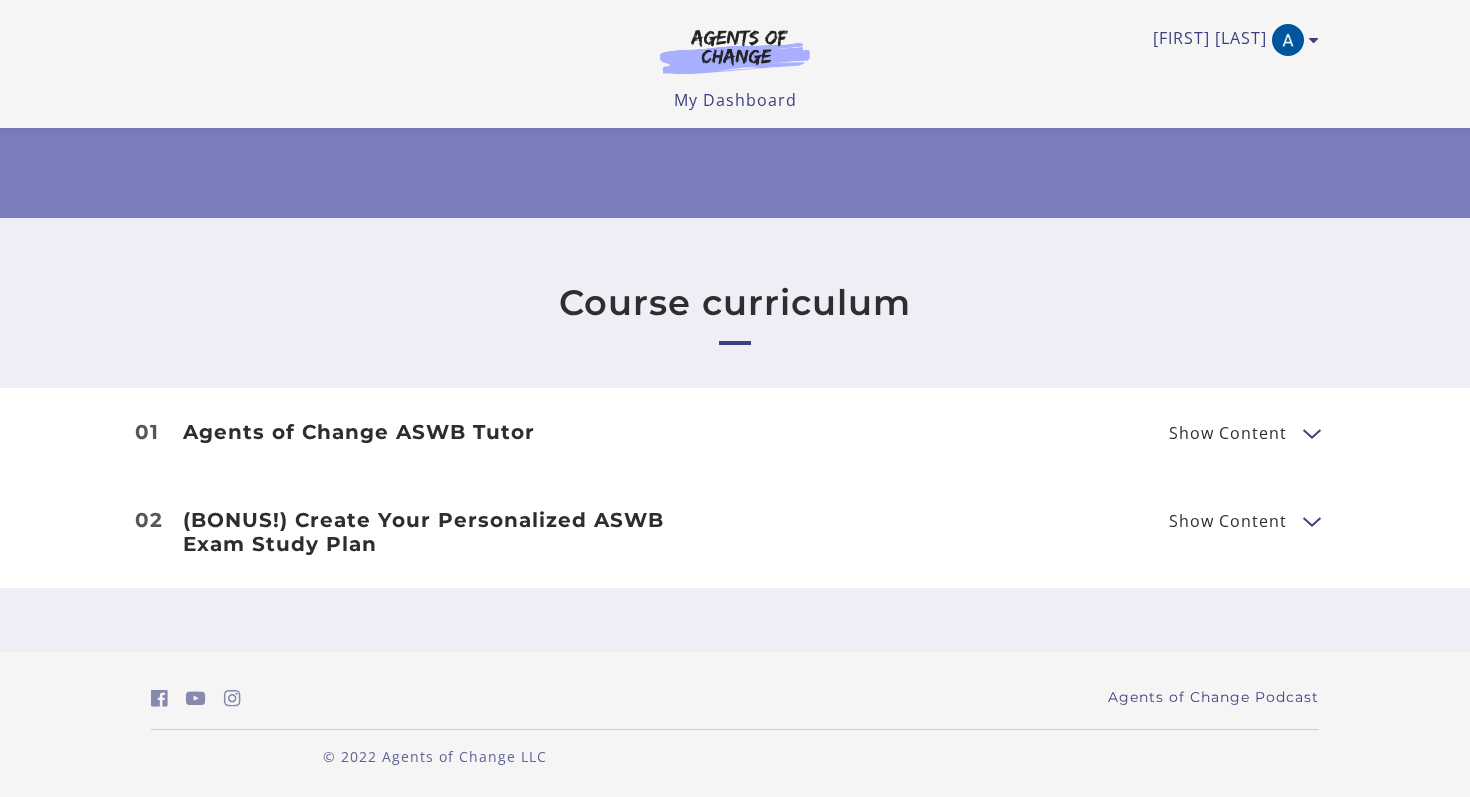 click on "Agents of Change ASWB Tutor" at bounding box center [447, 432] 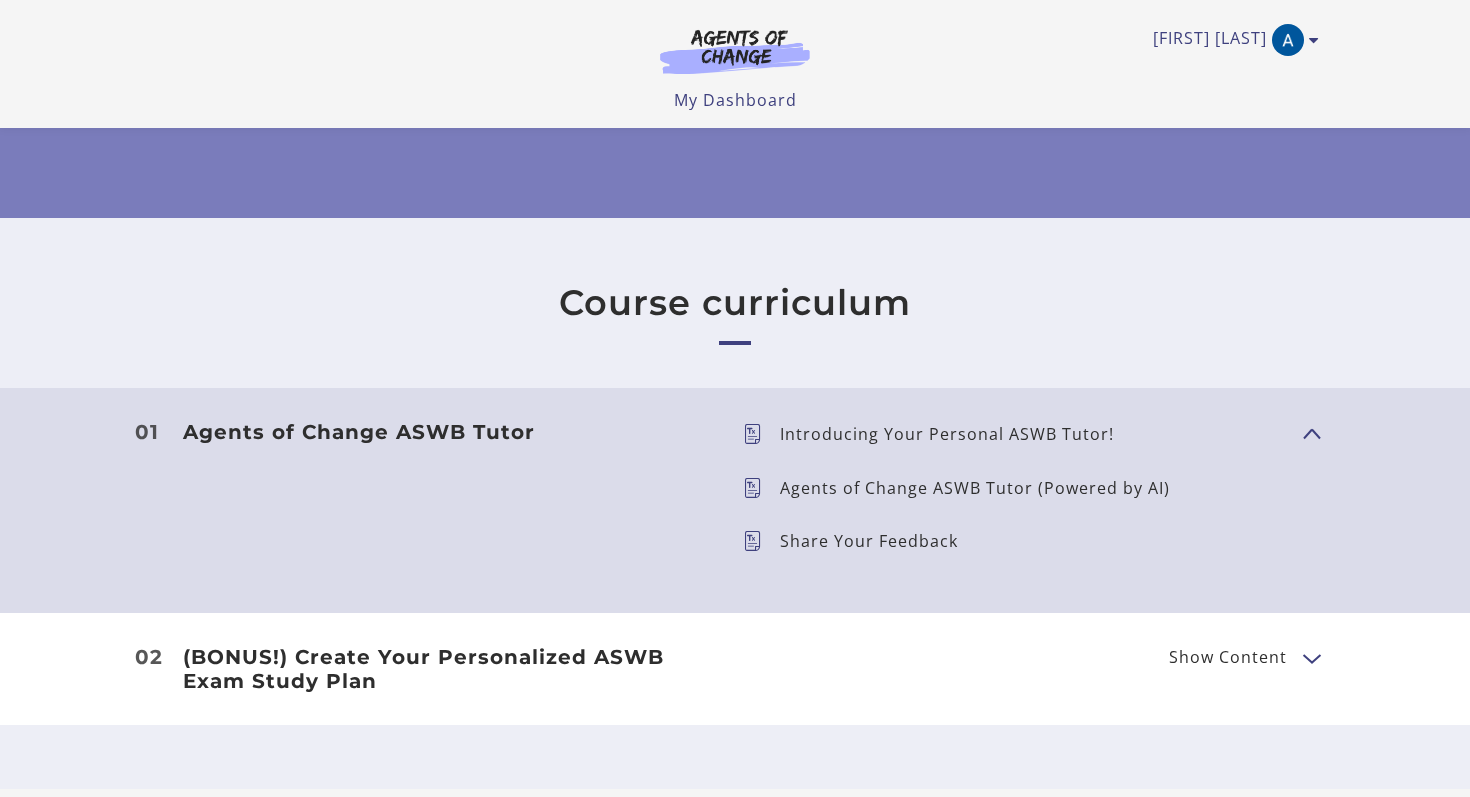 click on "Agents of Change ASWB Tutor (Powered by AI)" at bounding box center (983, 488) 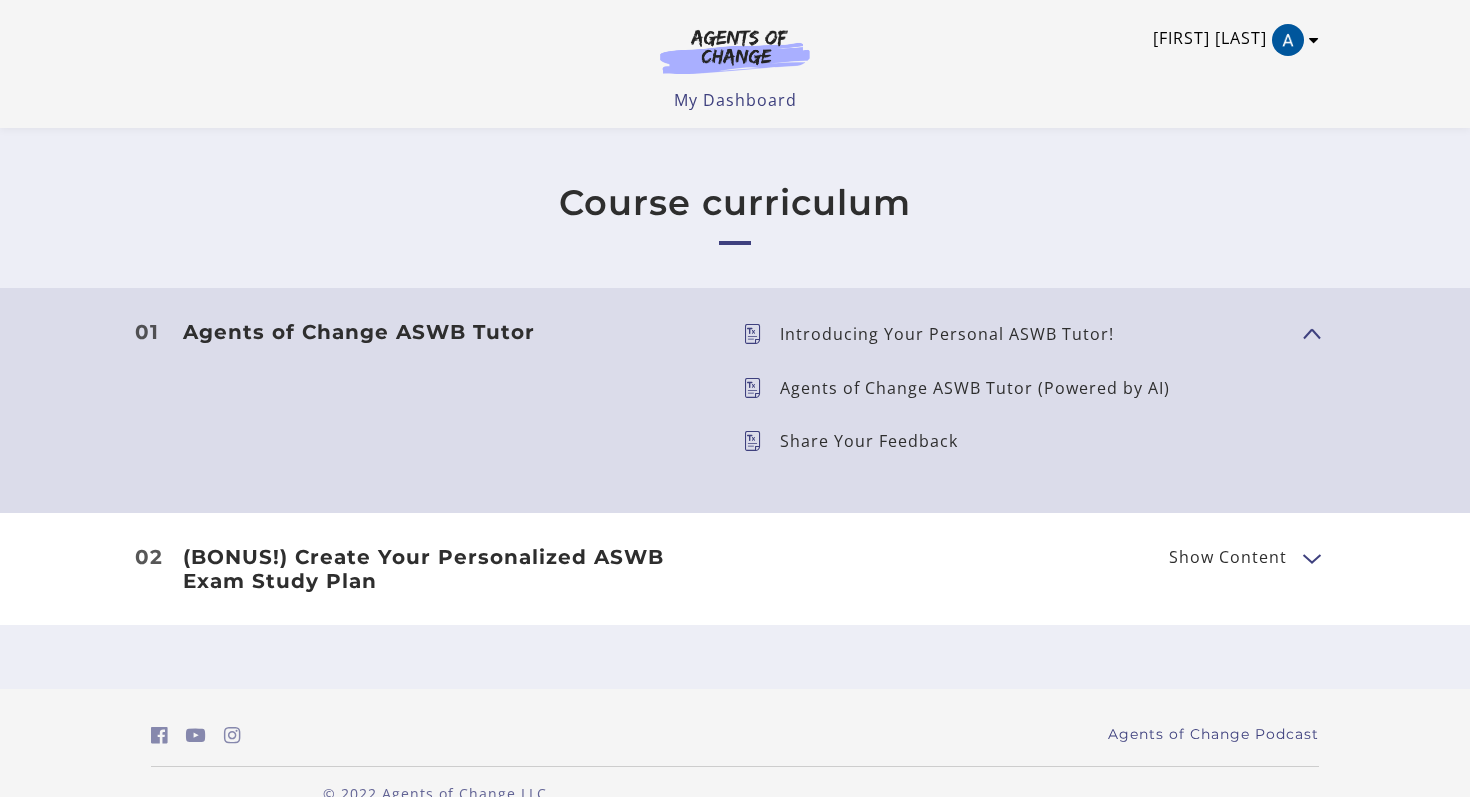 scroll, scrollTop: 499, scrollLeft: 0, axis: vertical 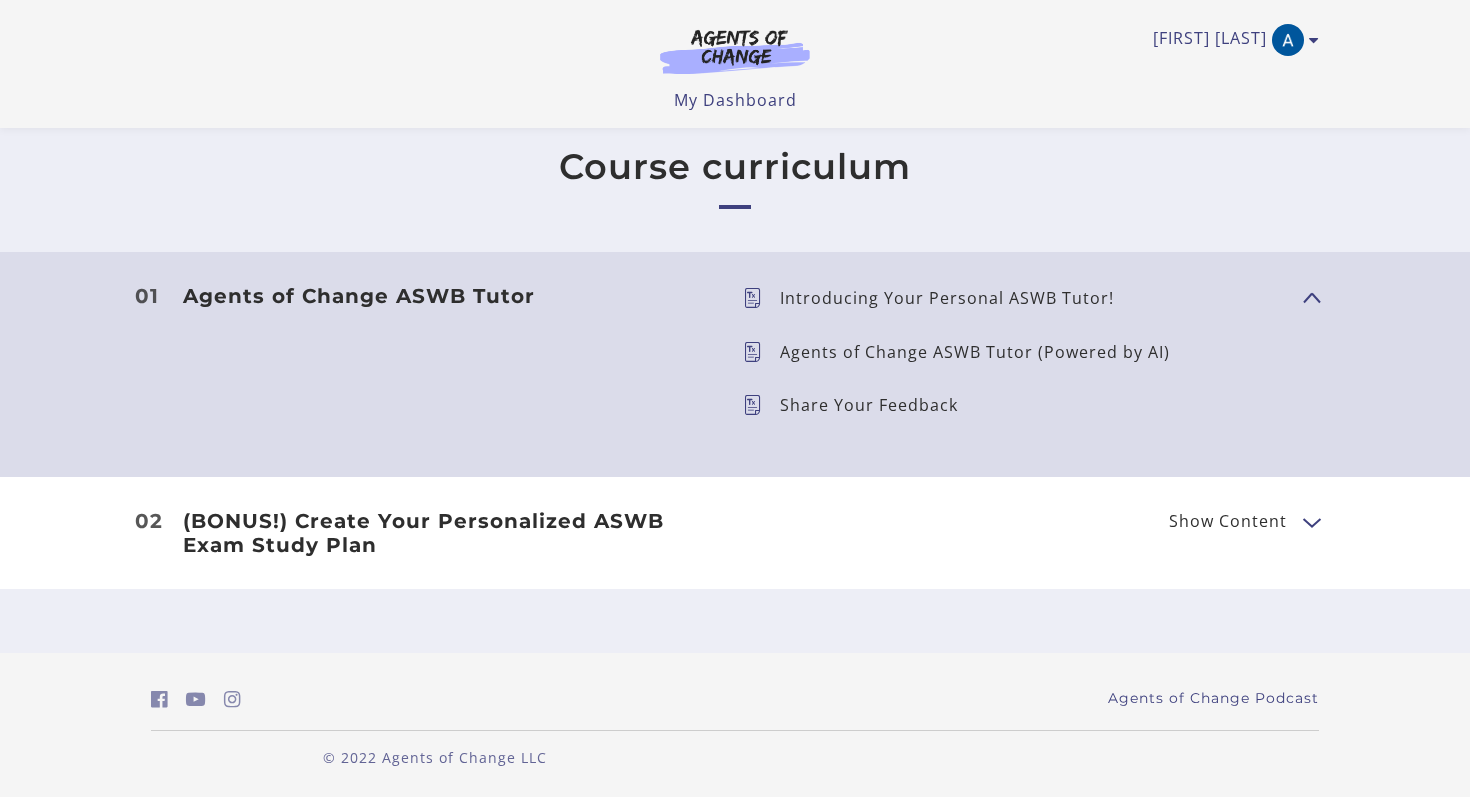 click at bounding box center (1311, 521) 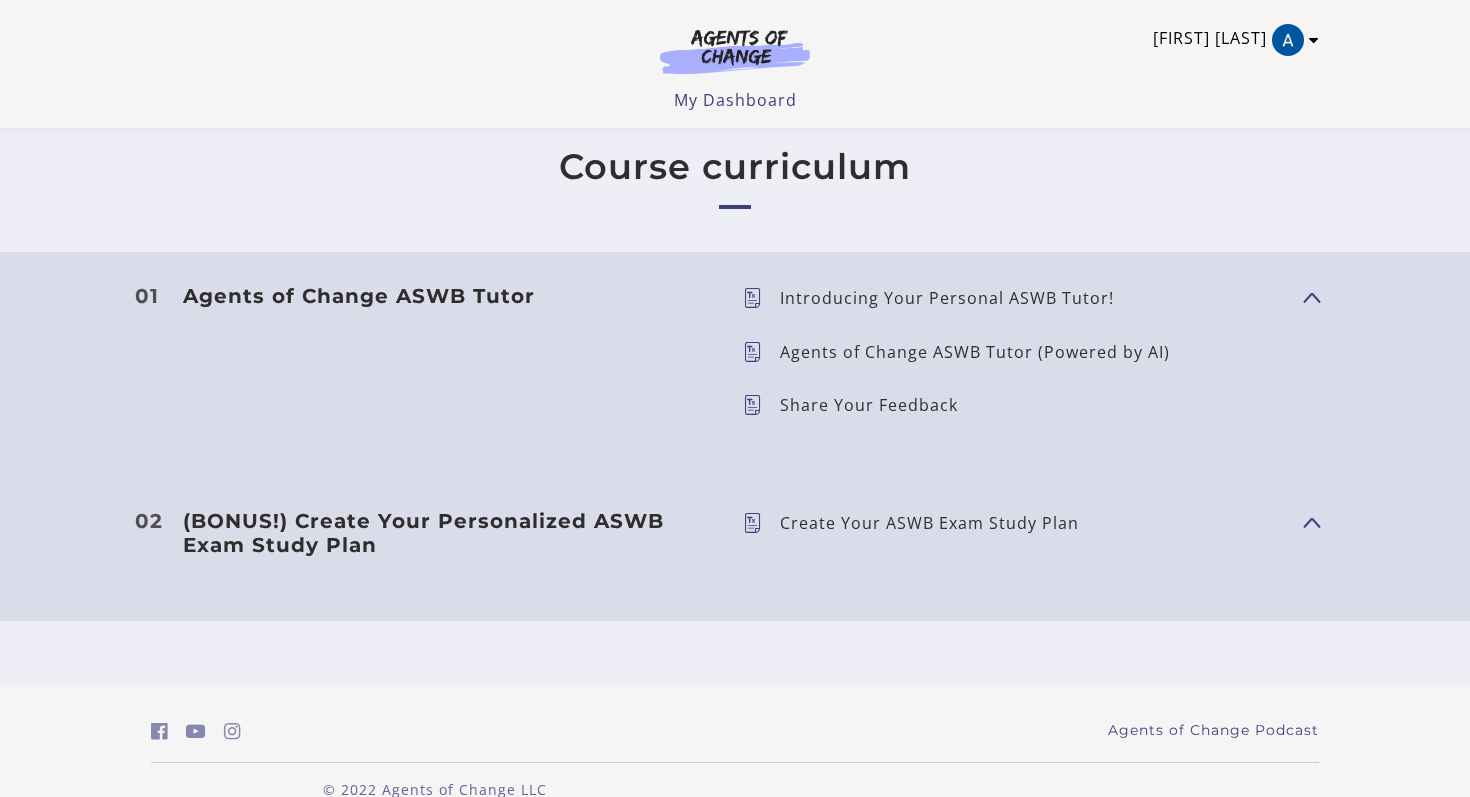 click on "Angya  M" at bounding box center [1231, 40] 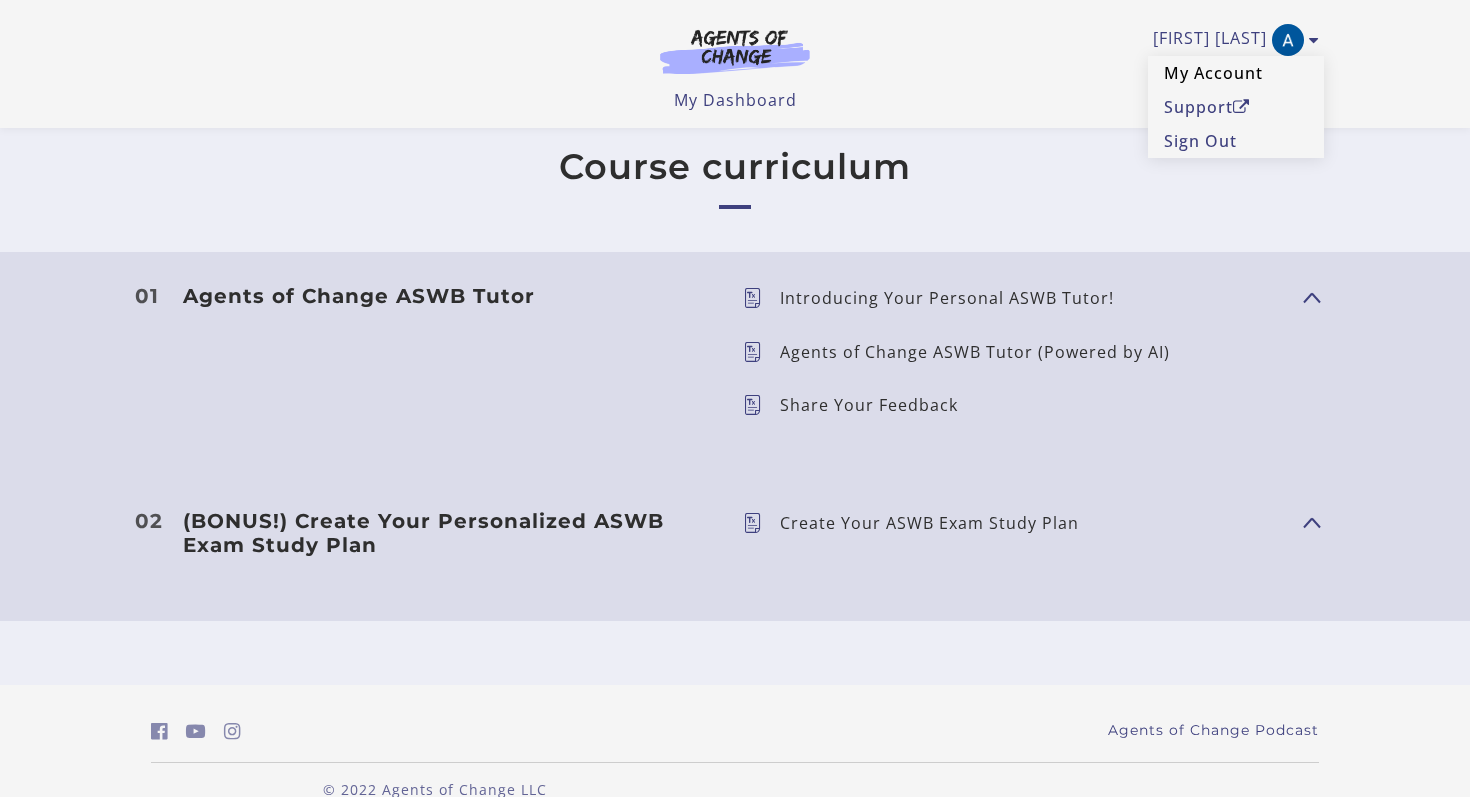 click on "My Account" at bounding box center [1236, 73] 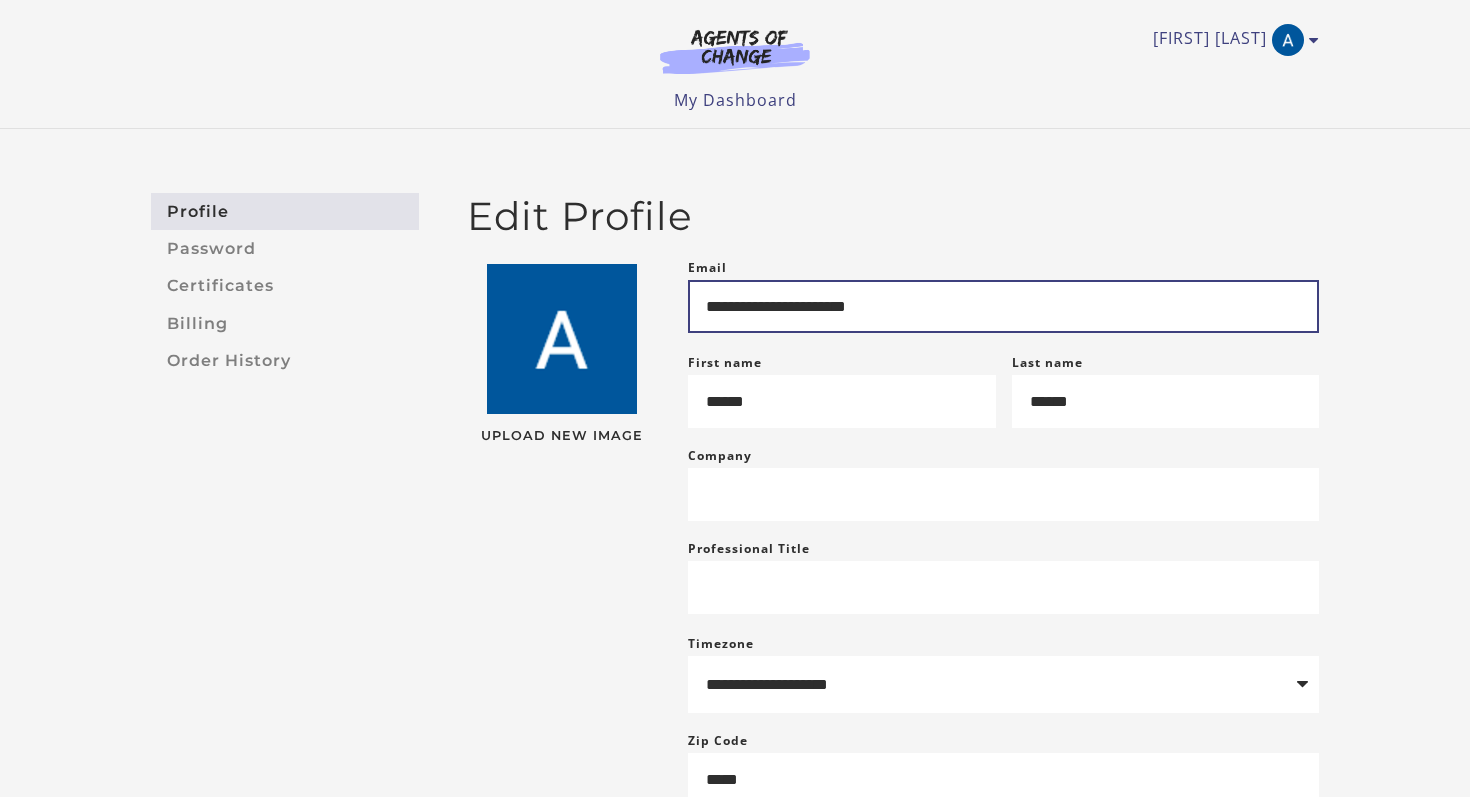 scroll, scrollTop: 0, scrollLeft: 0, axis: both 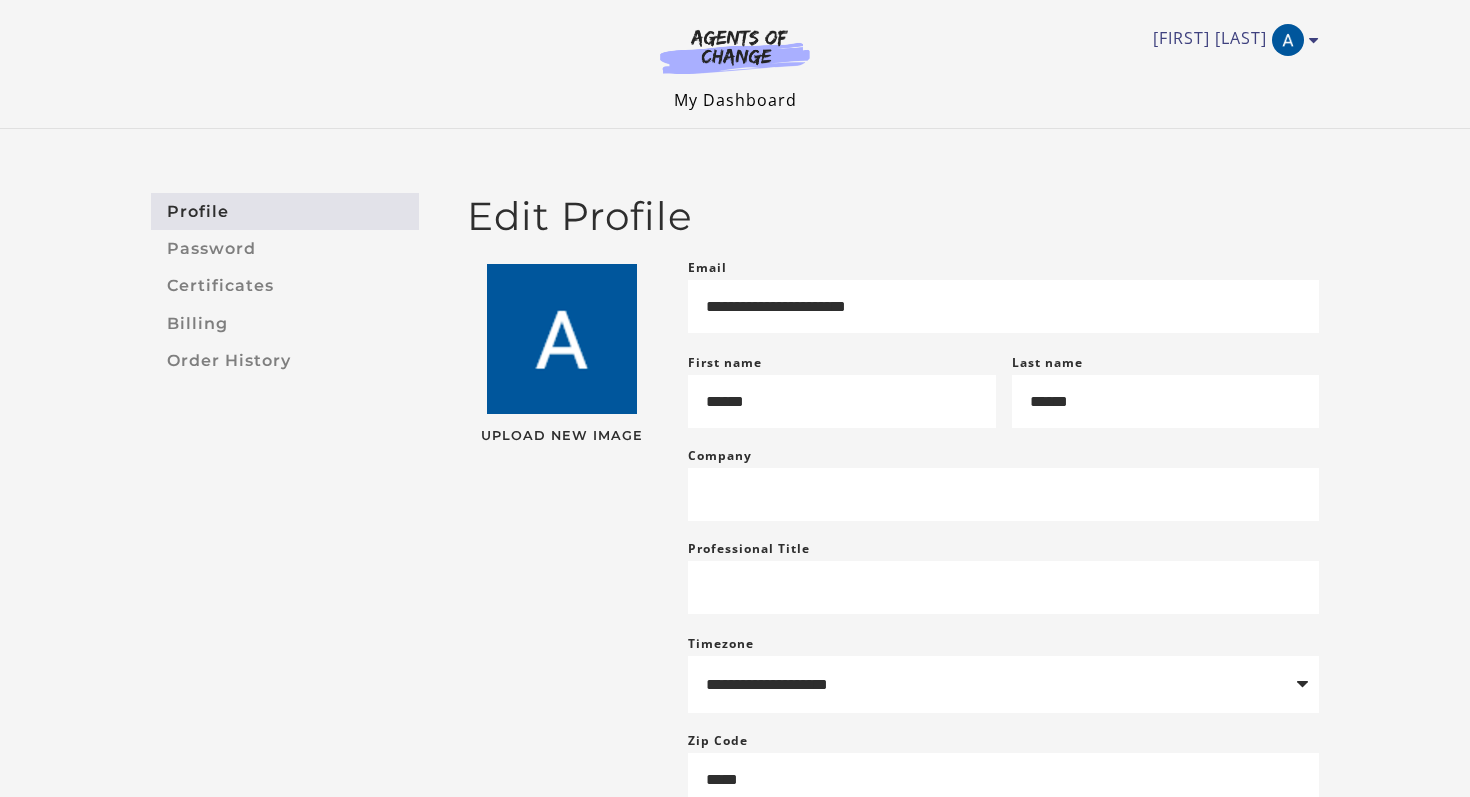 click on "My Dashboard" at bounding box center (735, 100) 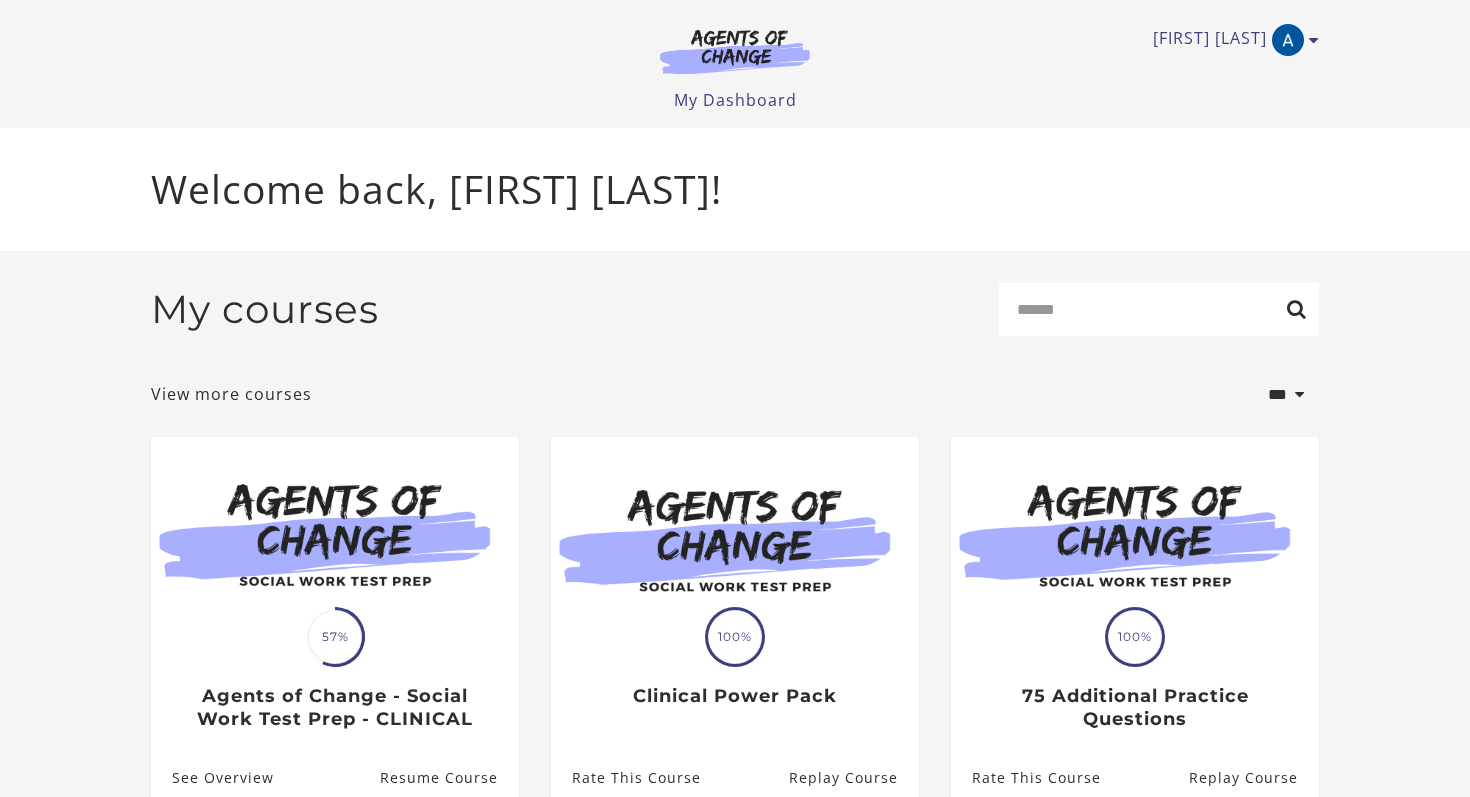 scroll, scrollTop: 0, scrollLeft: 0, axis: both 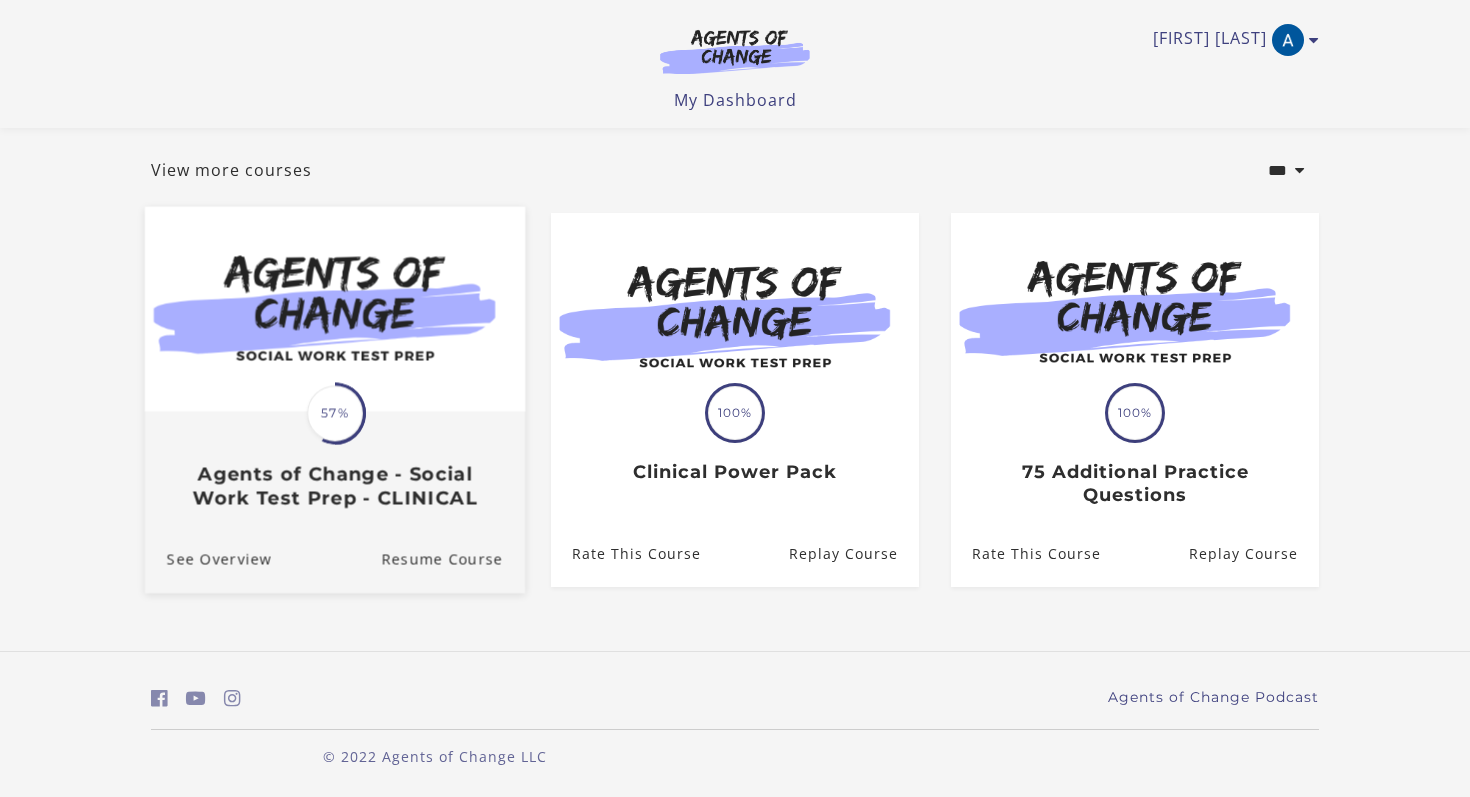 click at bounding box center (335, 309) 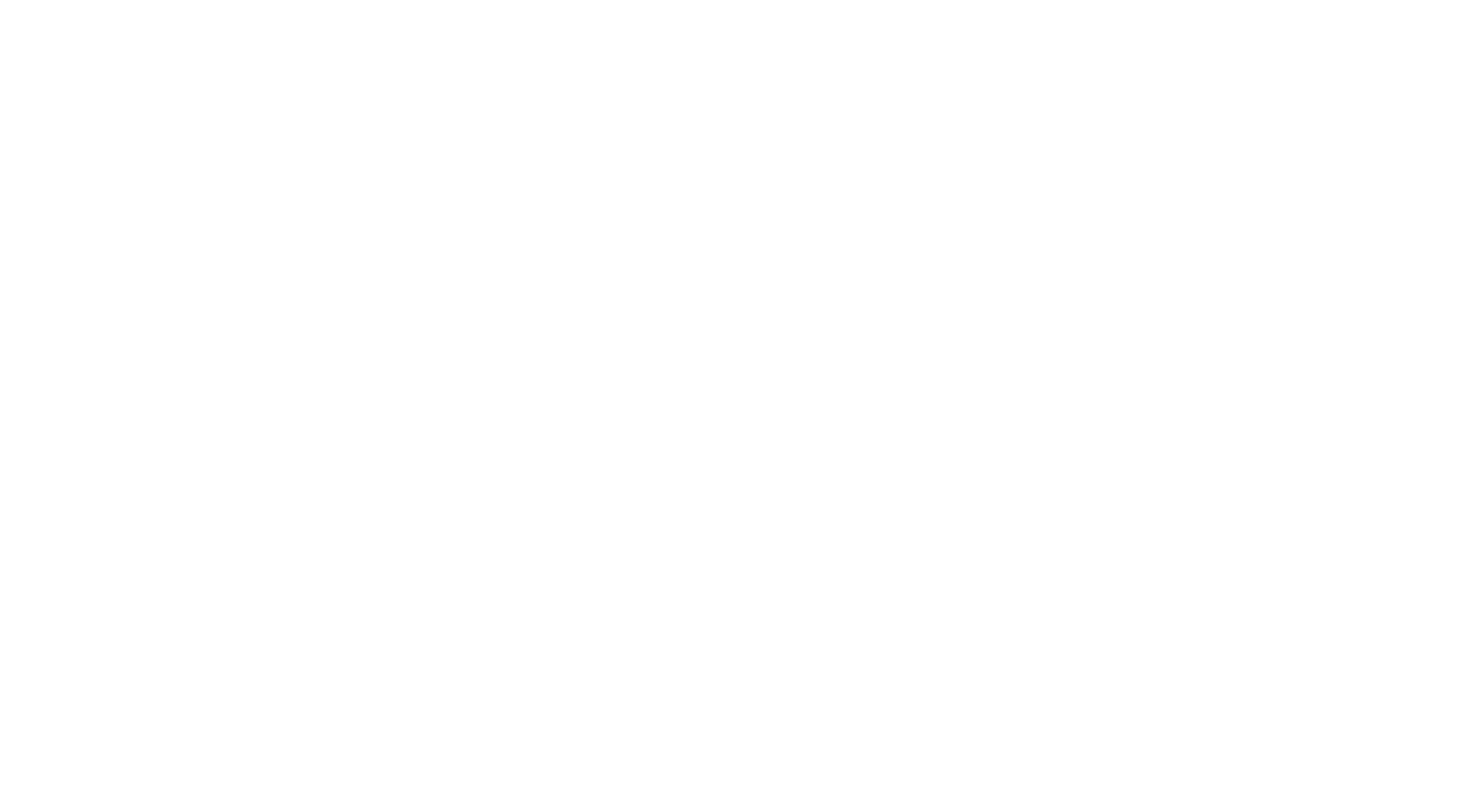 scroll, scrollTop: 0, scrollLeft: 0, axis: both 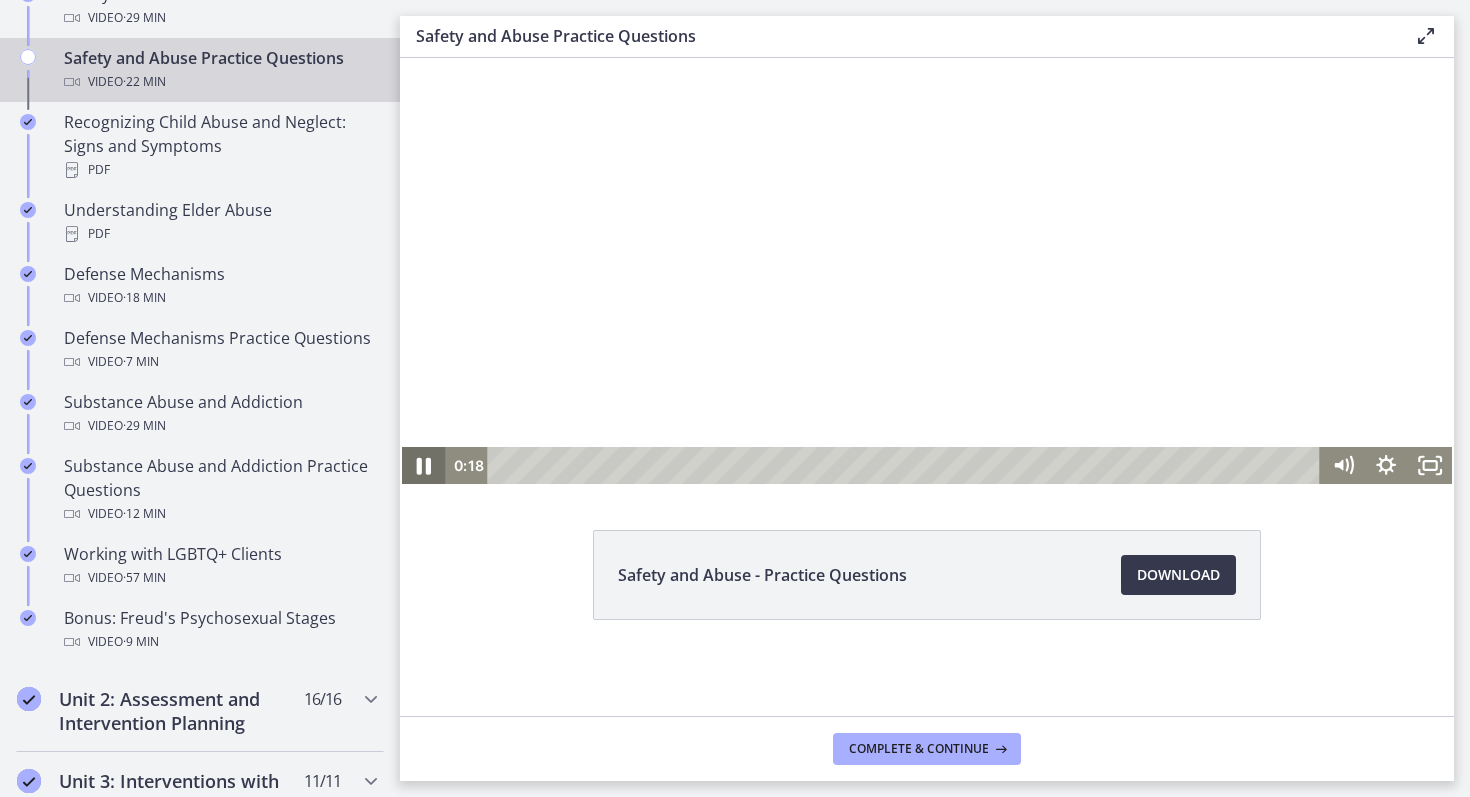 click 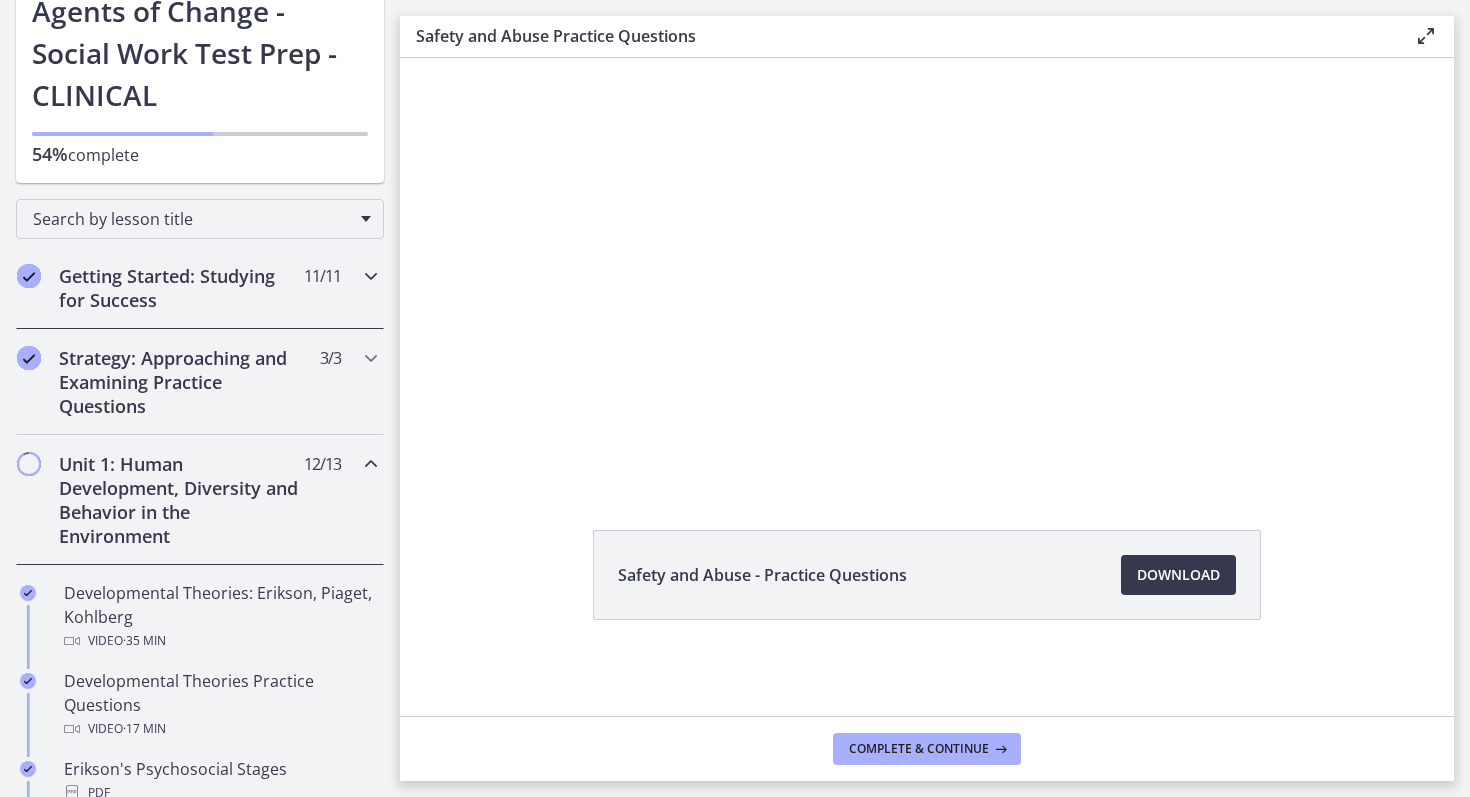 scroll, scrollTop: 138, scrollLeft: 0, axis: vertical 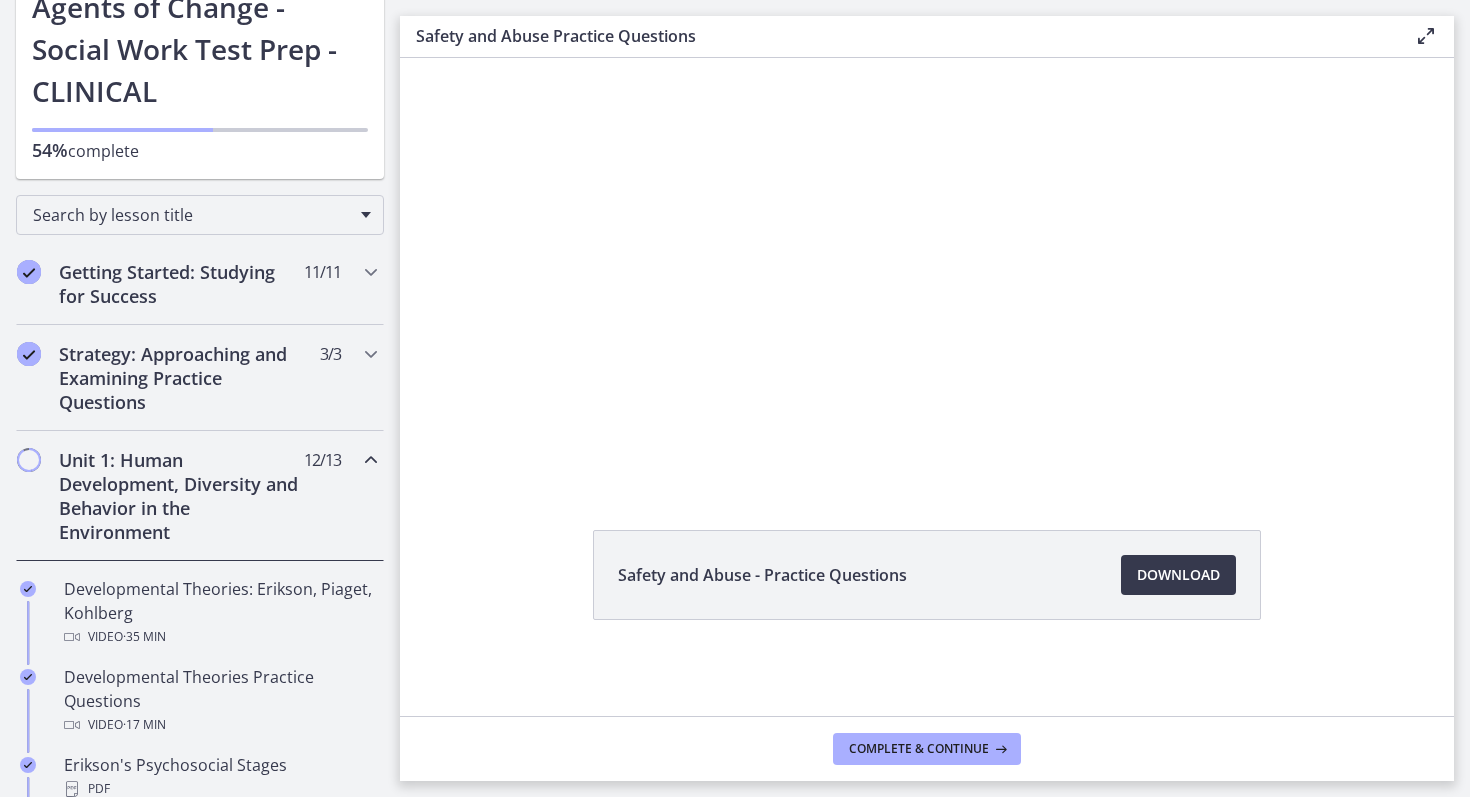 click on "Unit 1: Human Development, Diversity and Behavior in the Environment" at bounding box center [181, 496] 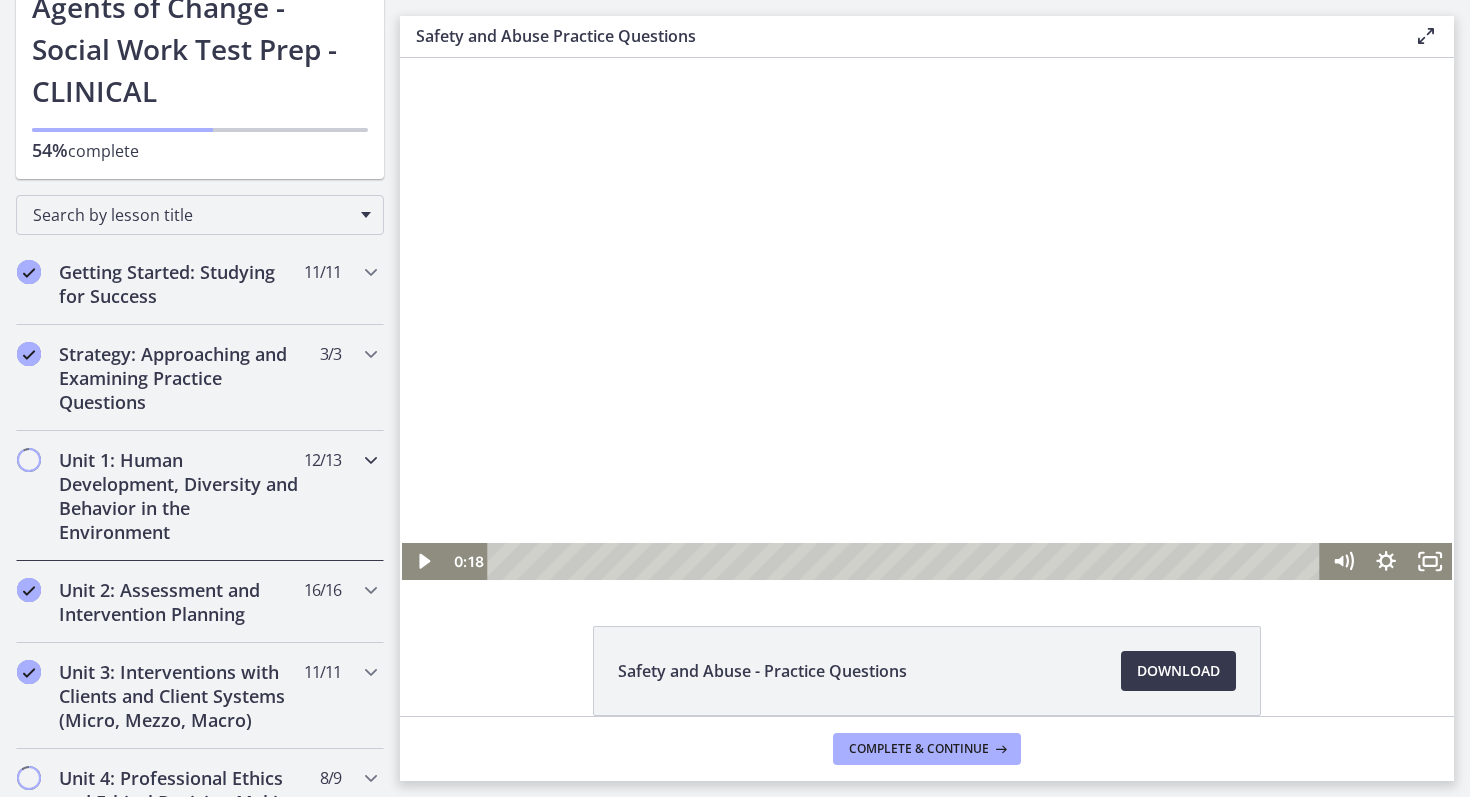 scroll, scrollTop: 96, scrollLeft: 0, axis: vertical 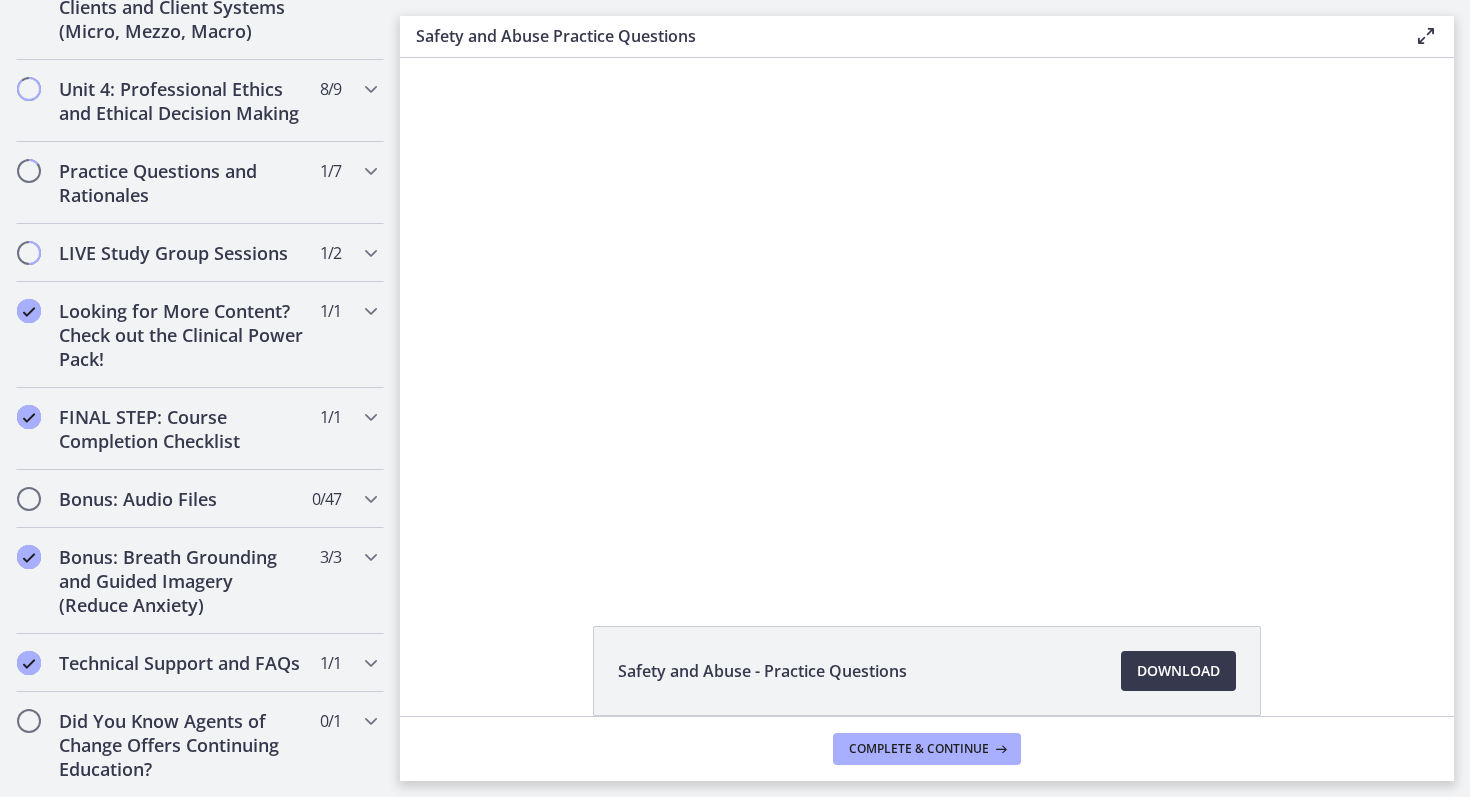 click at bounding box center (1426, 36) 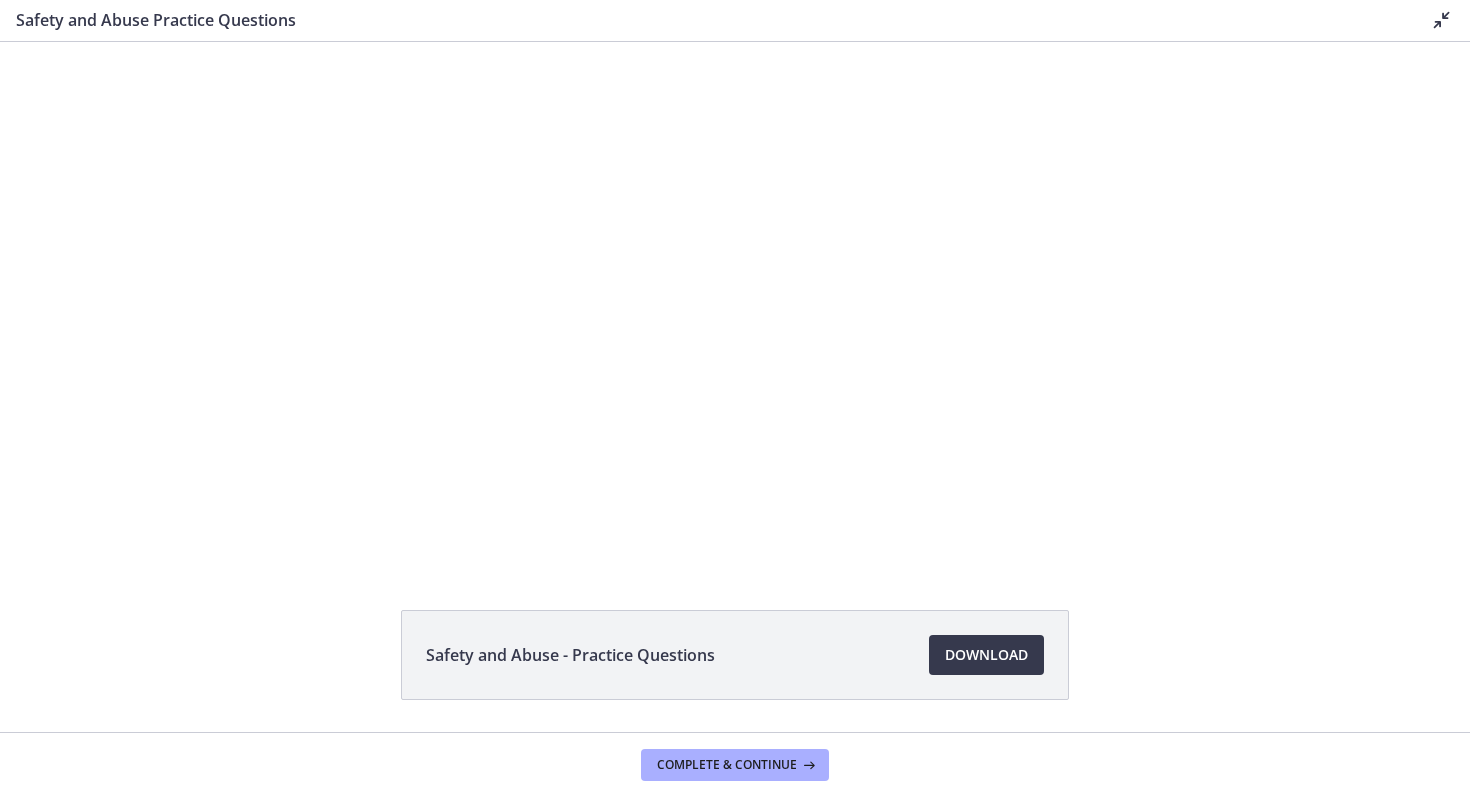 click at bounding box center [1442, 20] 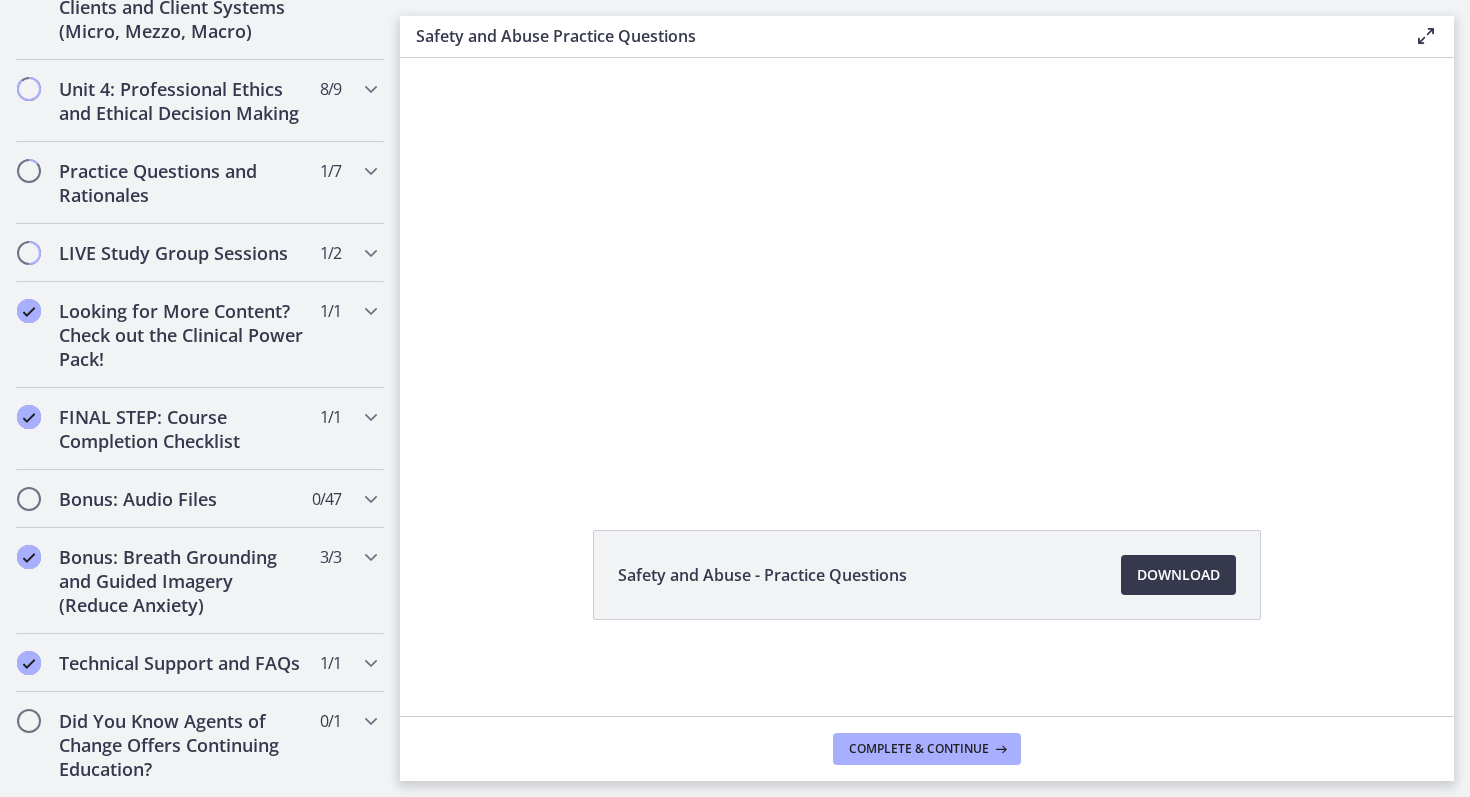 scroll, scrollTop: 0, scrollLeft: 0, axis: both 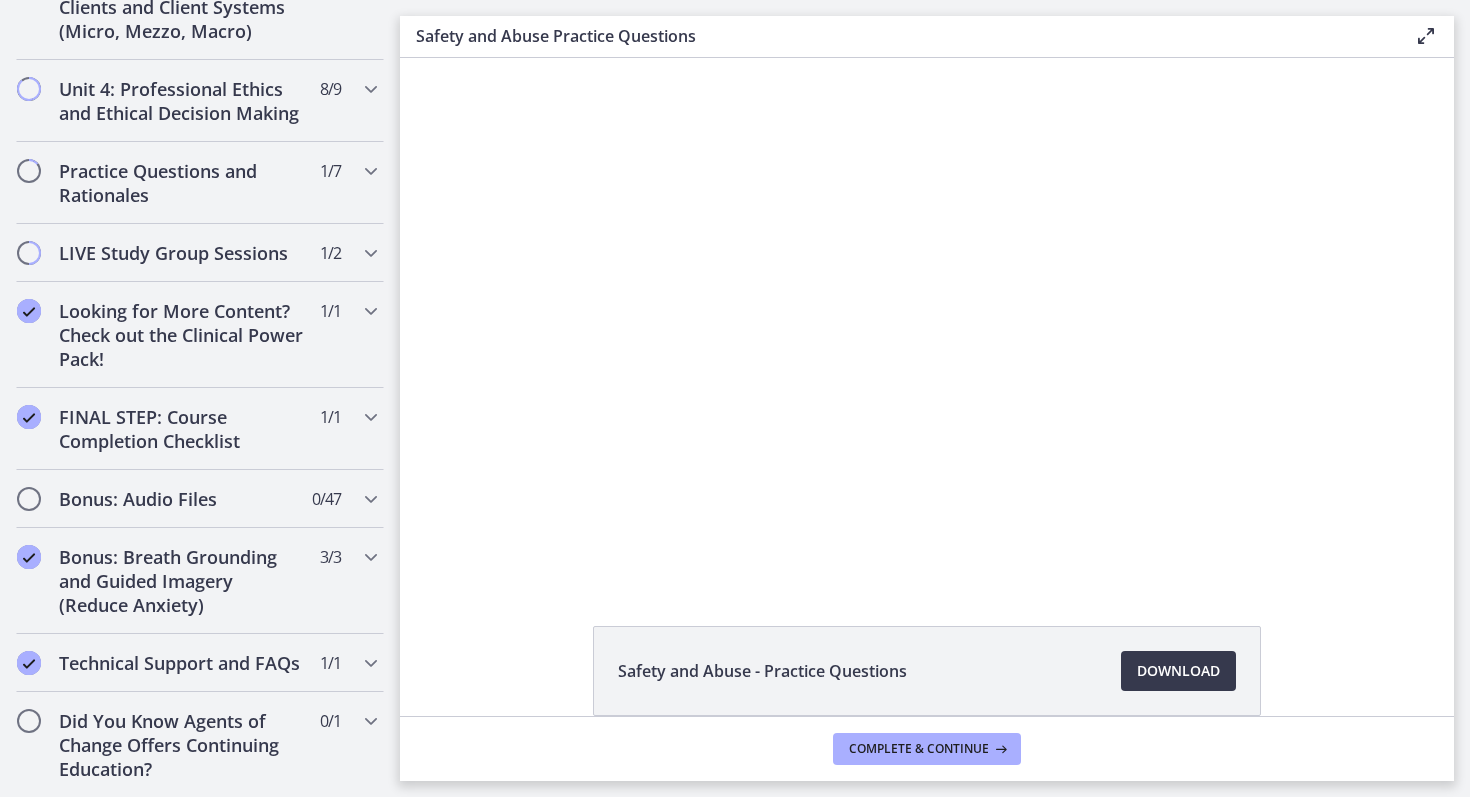 click at bounding box center (1426, 36) 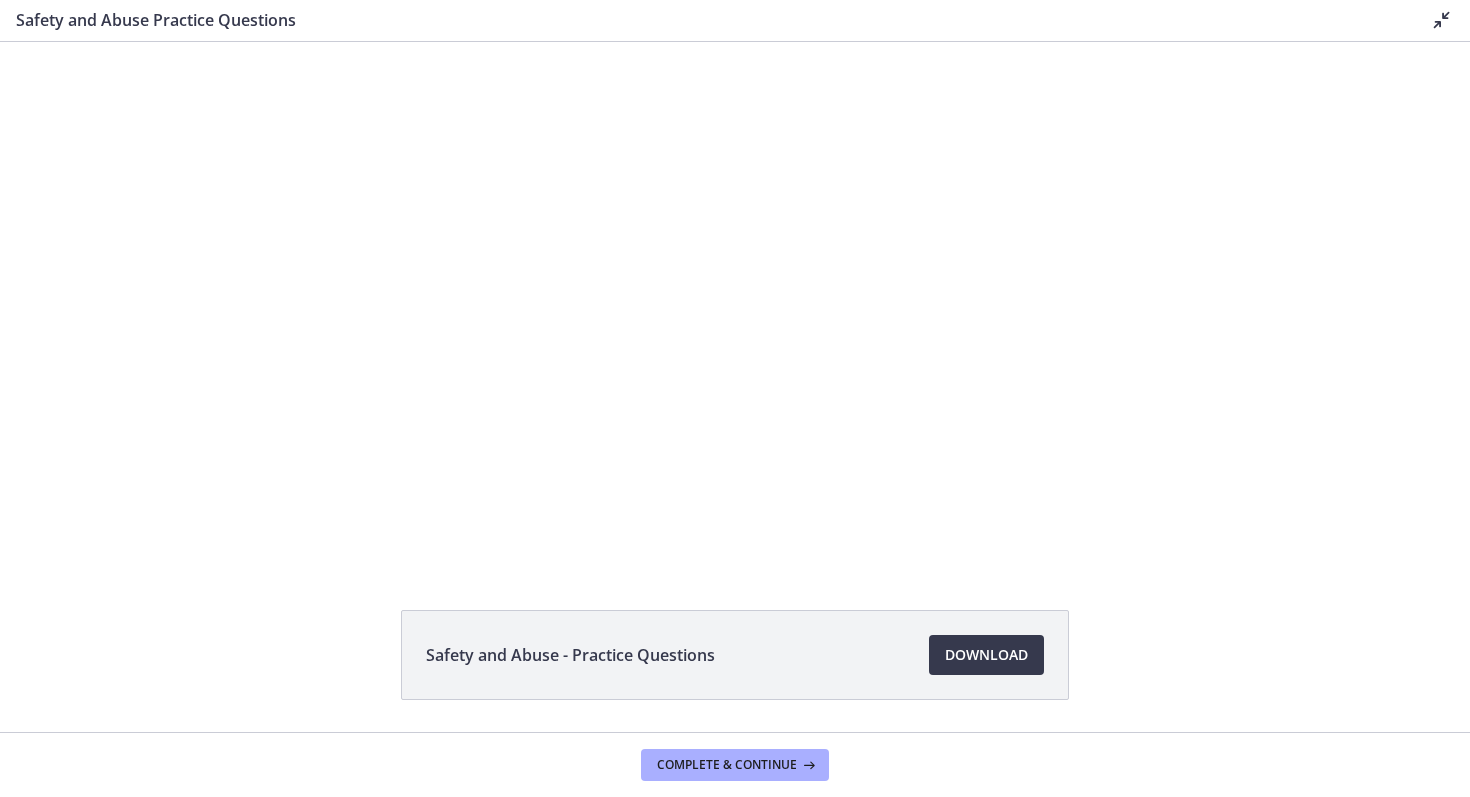 click at bounding box center (1442, 20) 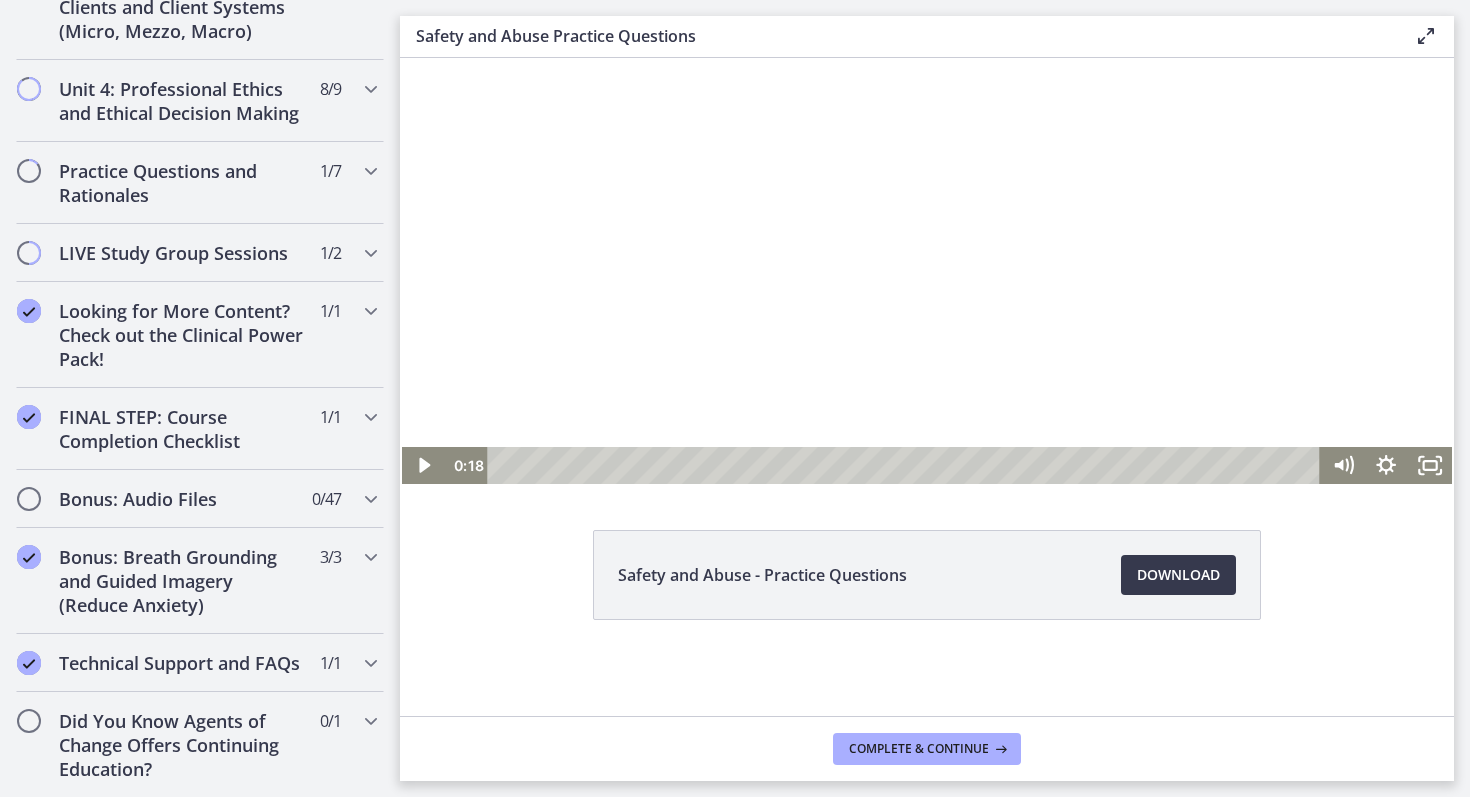 scroll, scrollTop: 0, scrollLeft: 0, axis: both 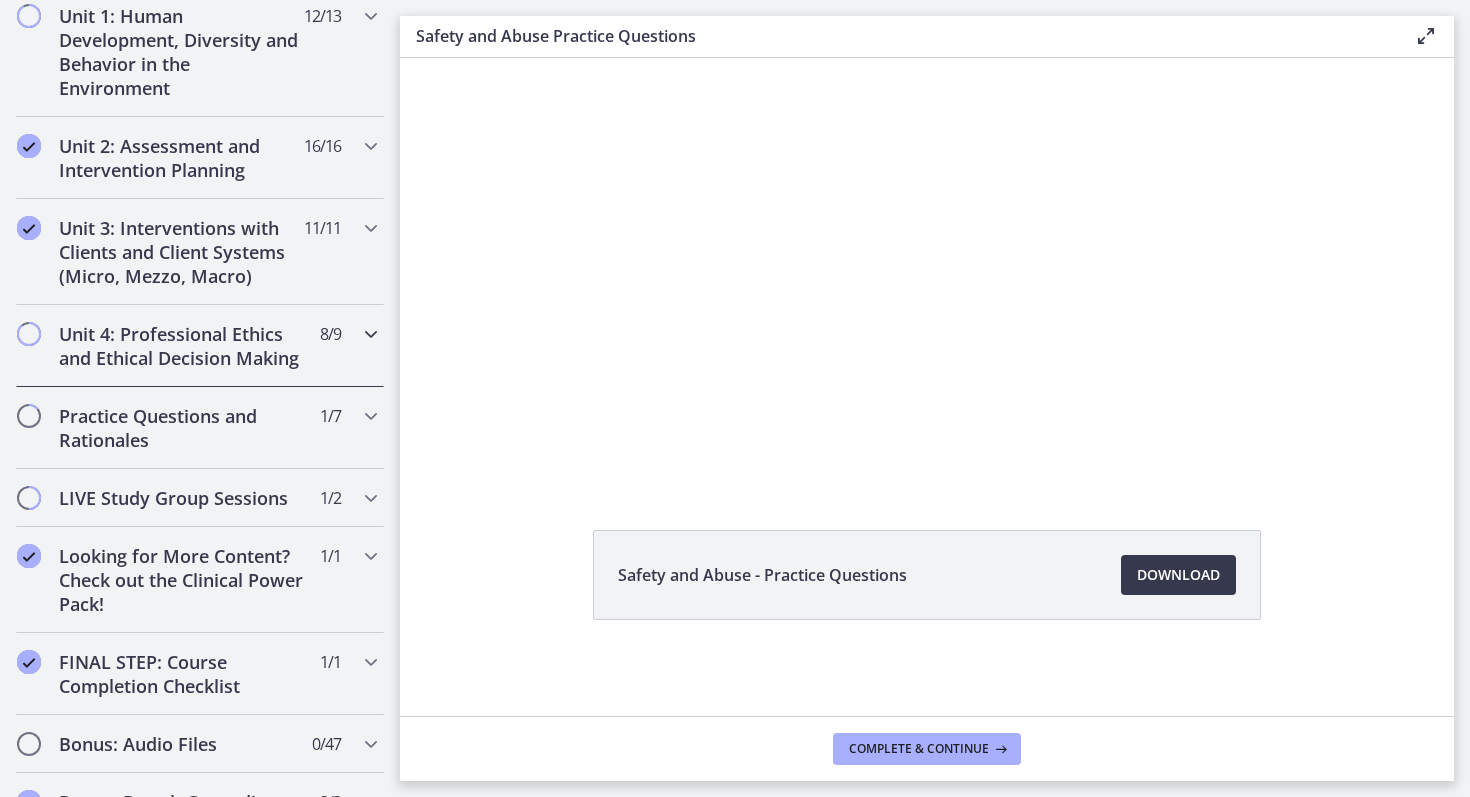 click on "Unit 4: Professional Ethics and Ethical Decision Making" at bounding box center [181, 346] 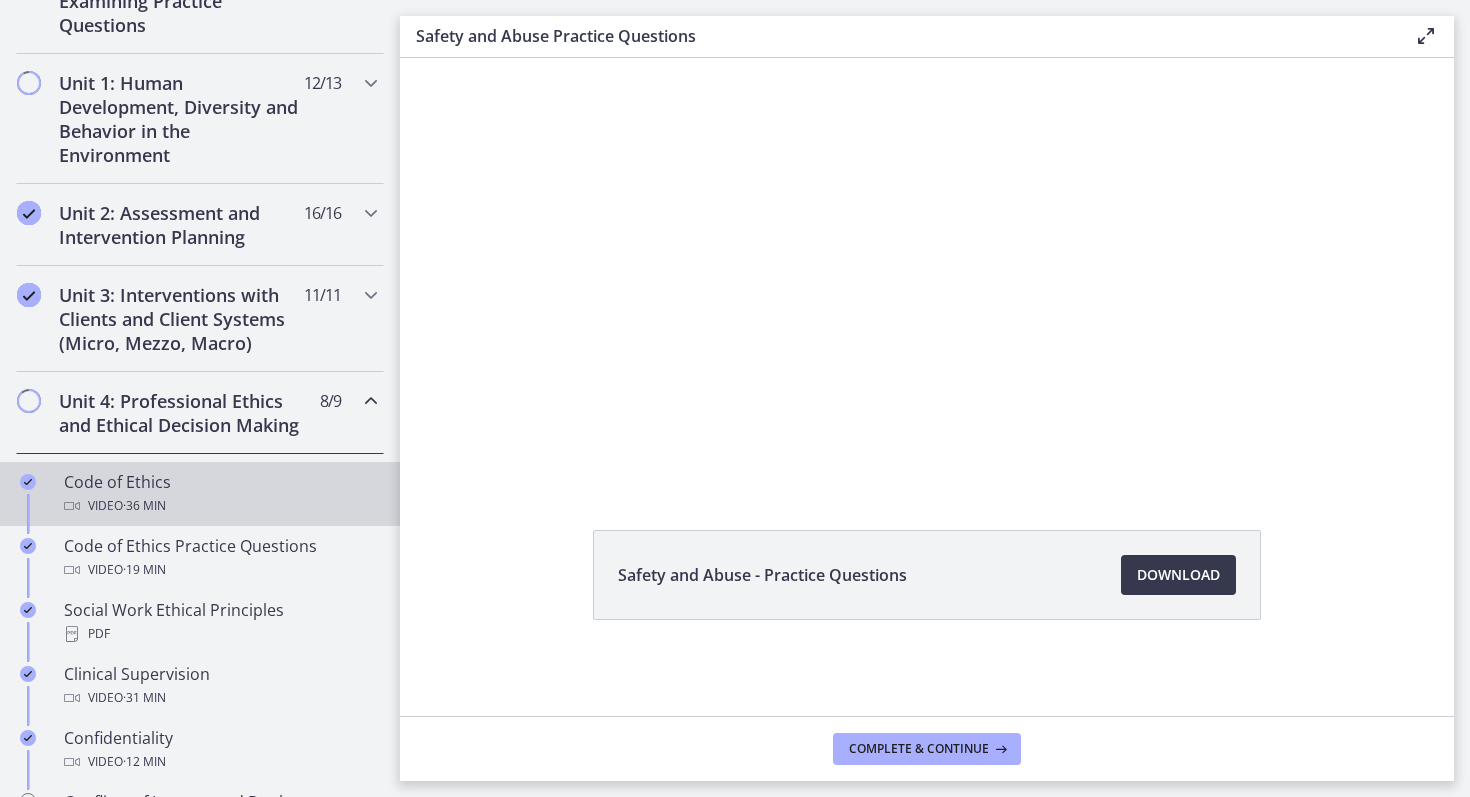 scroll, scrollTop: 496, scrollLeft: 0, axis: vertical 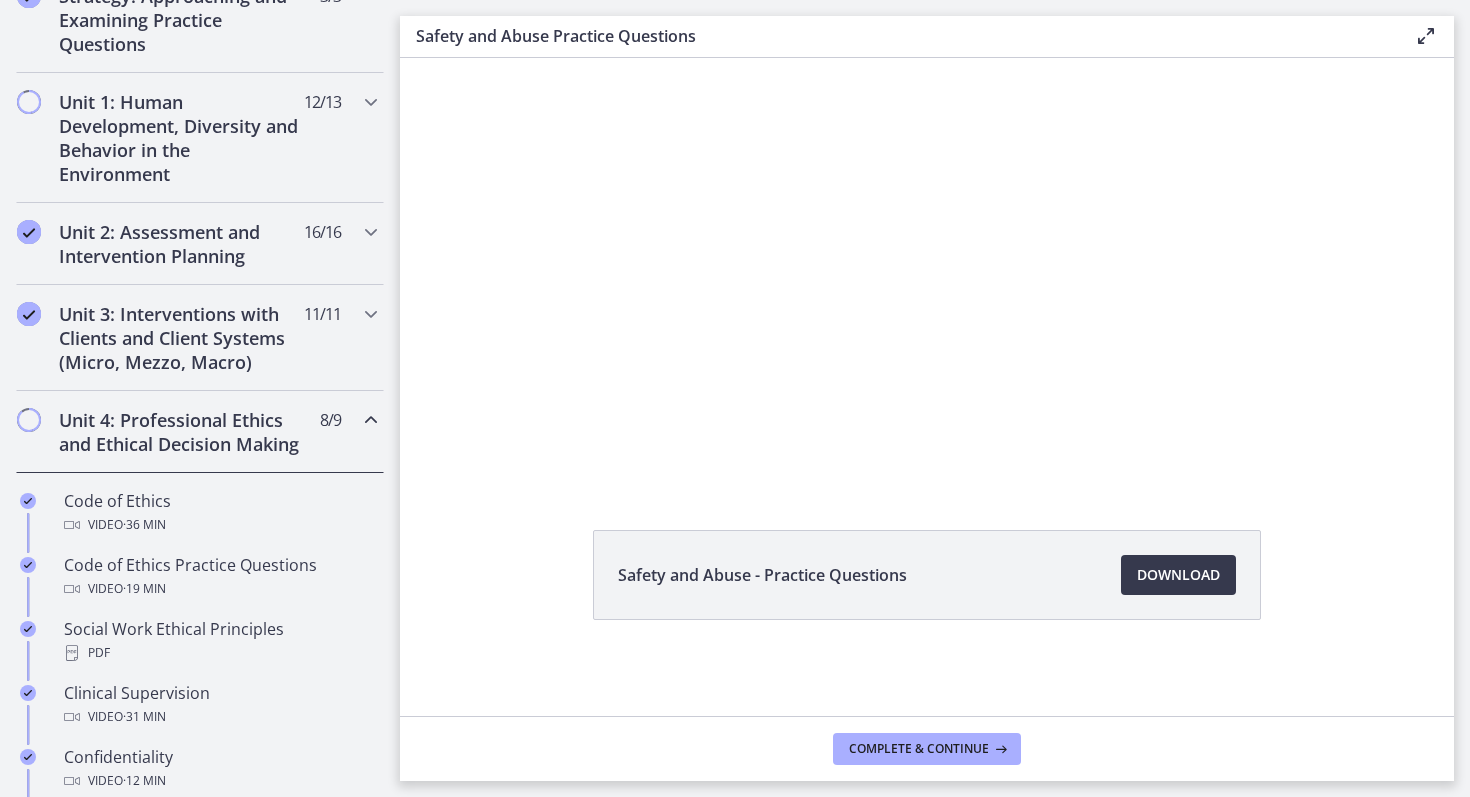click at bounding box center (371, 420) 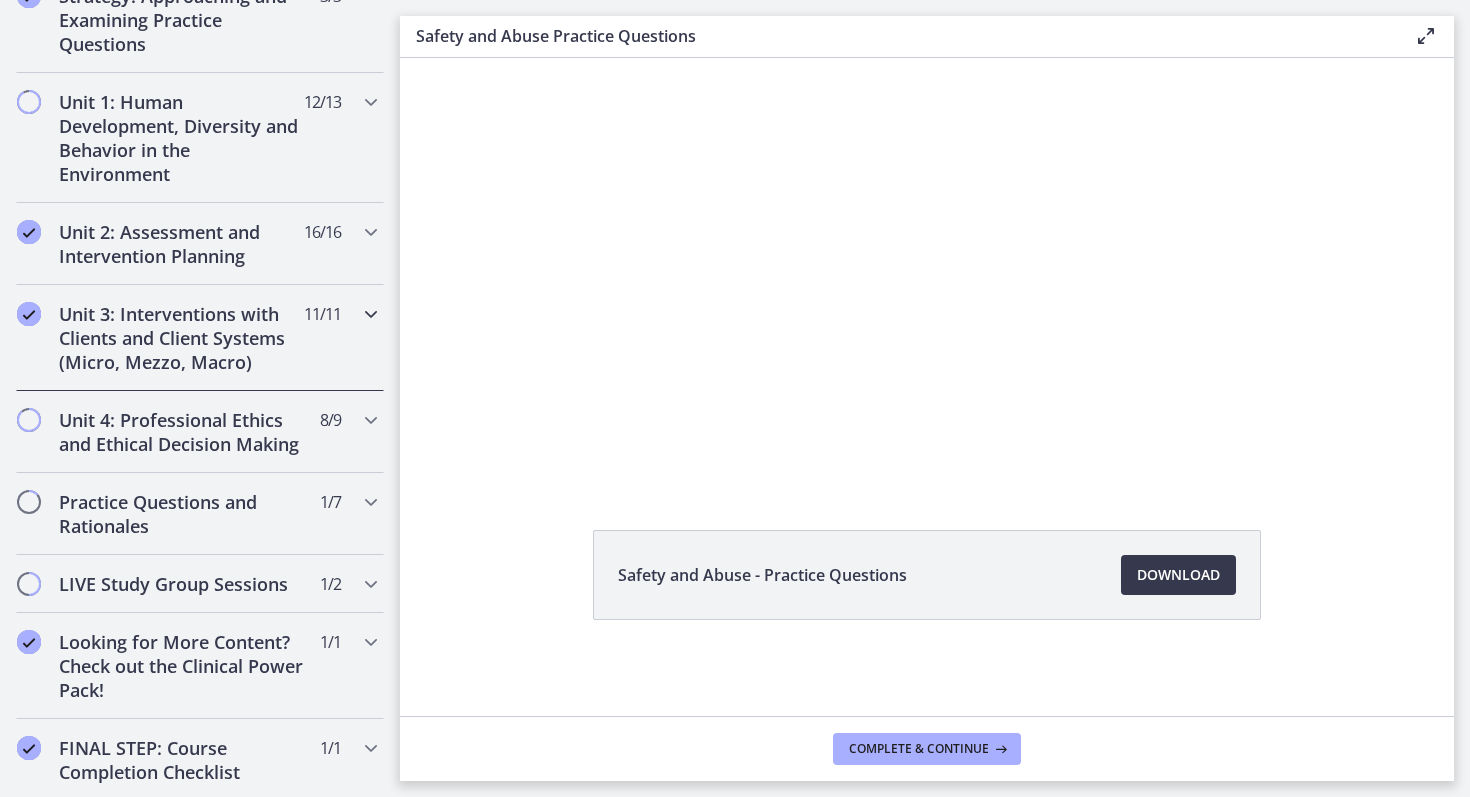 click at bounding box center (371, 314) 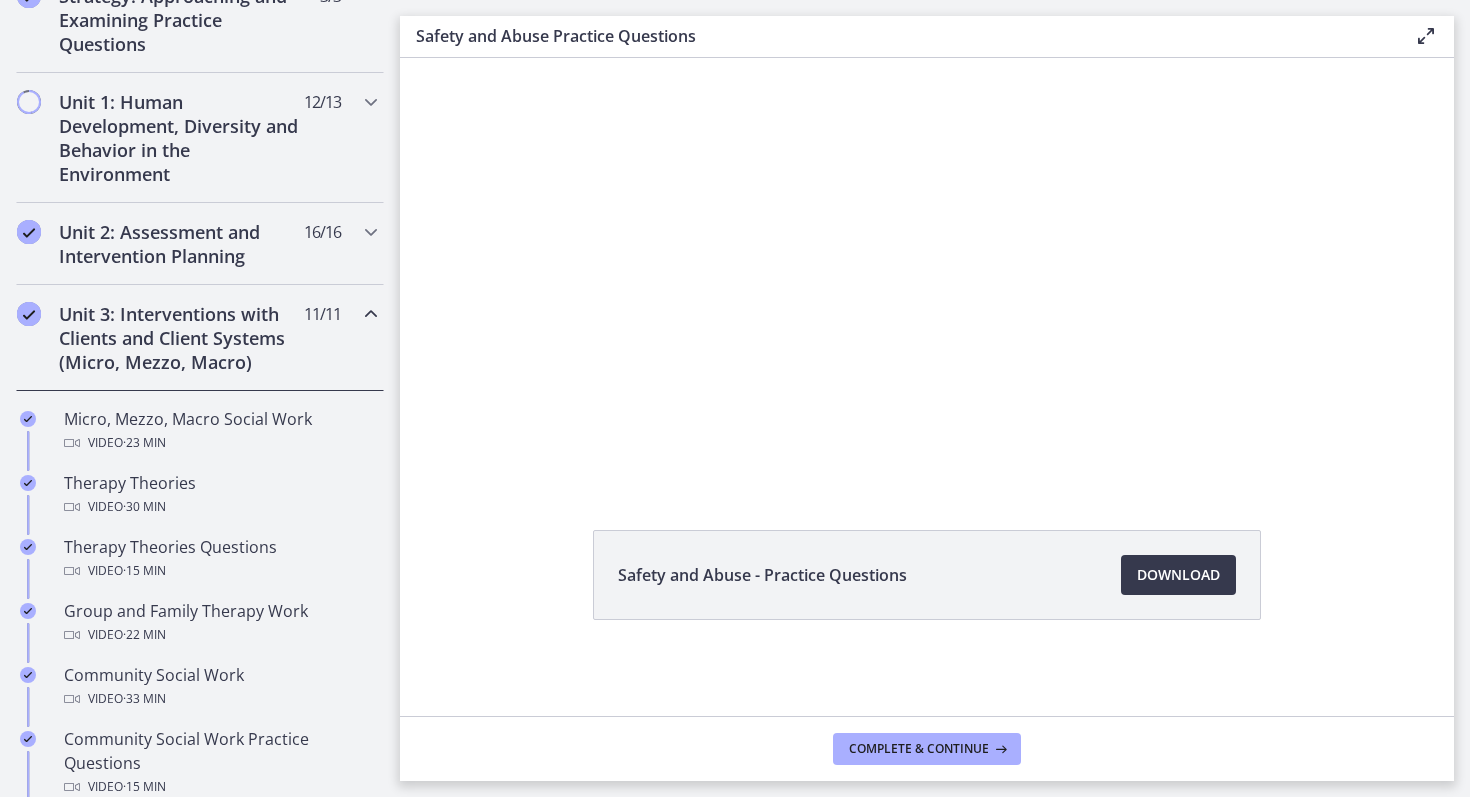 click at bounding box center (371, 314) 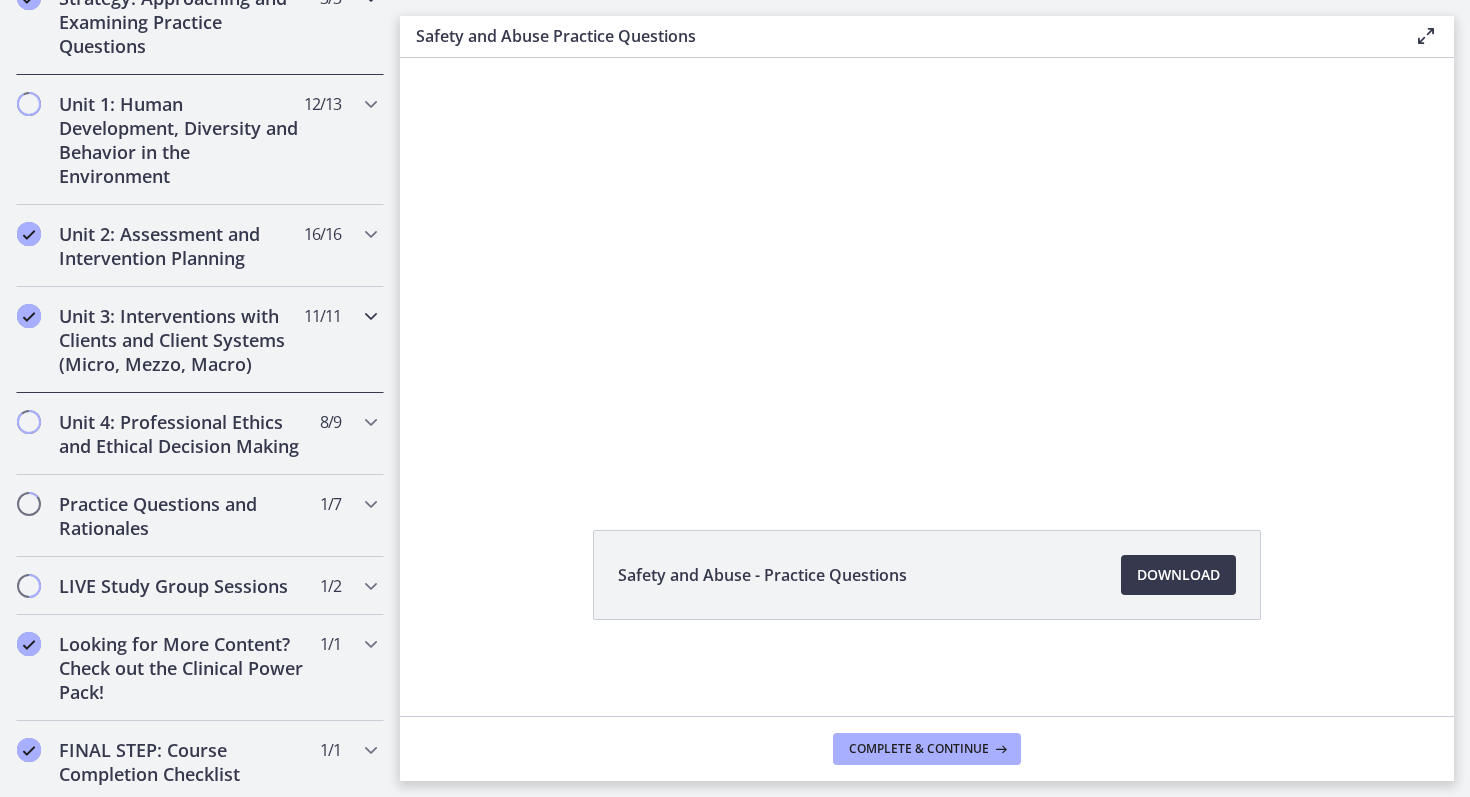 scroll, scrollTop: 521, scrollLeft: 0, axis: vertical 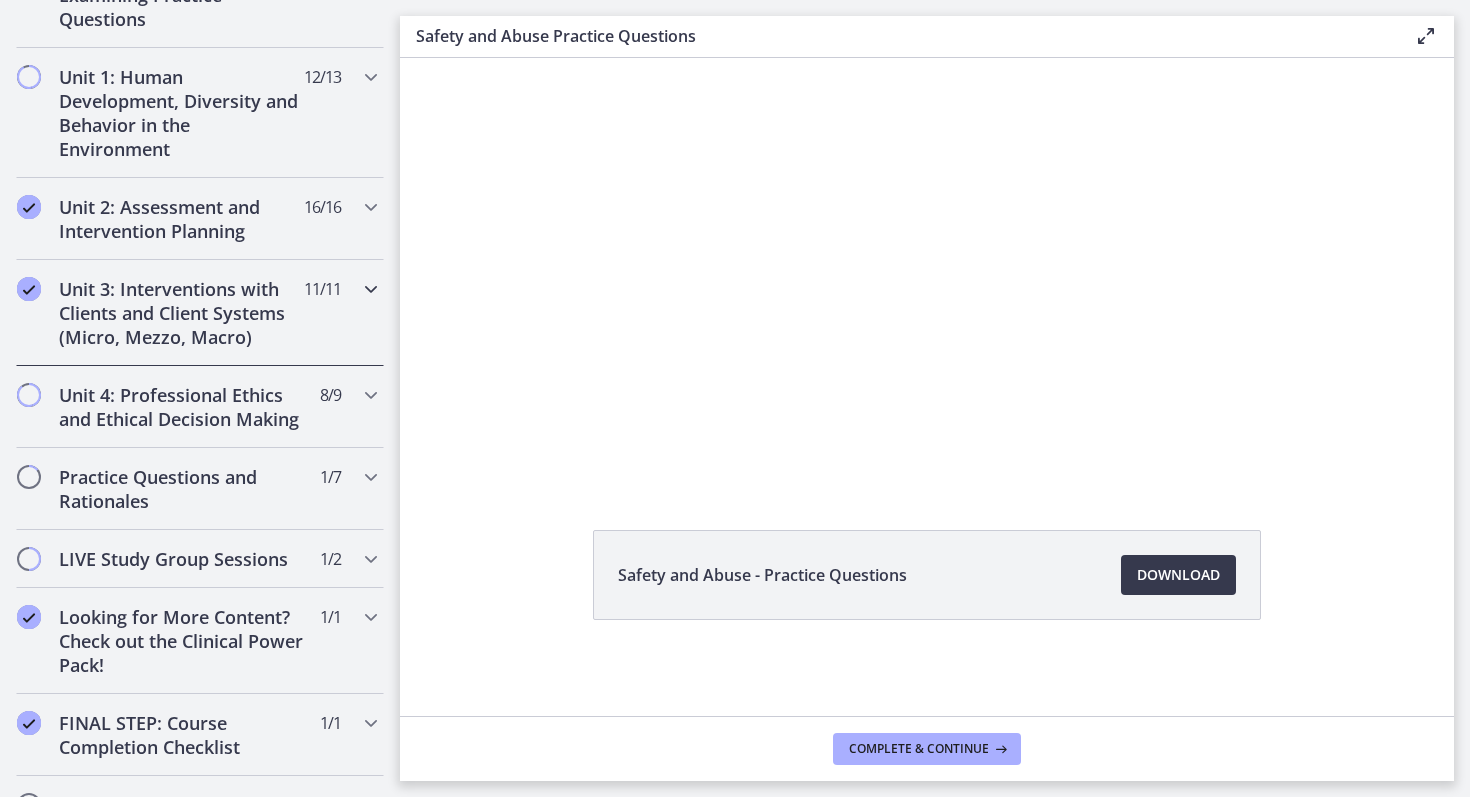 click at bounding box center (371, 289) 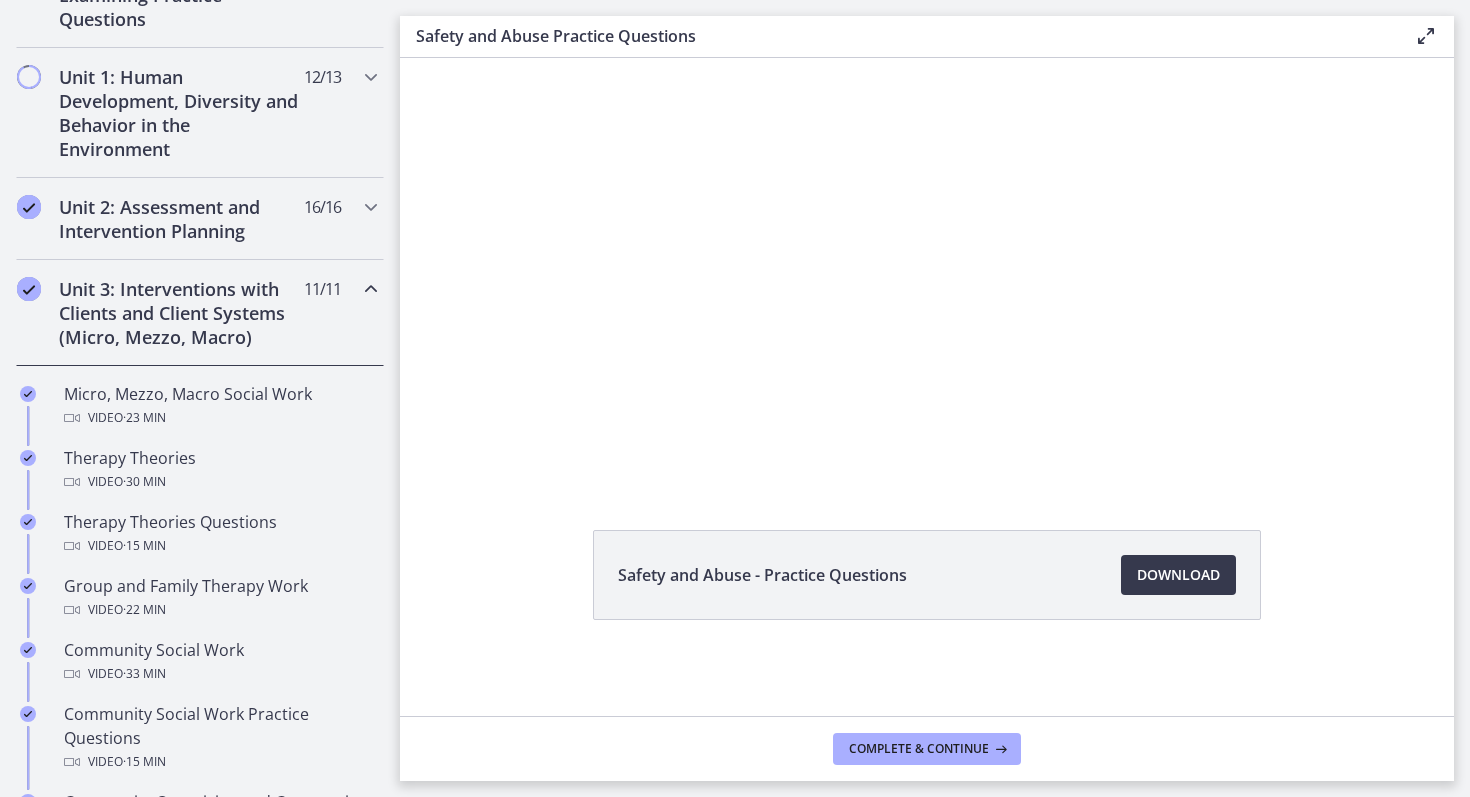 click at bounding box center [371, 289] 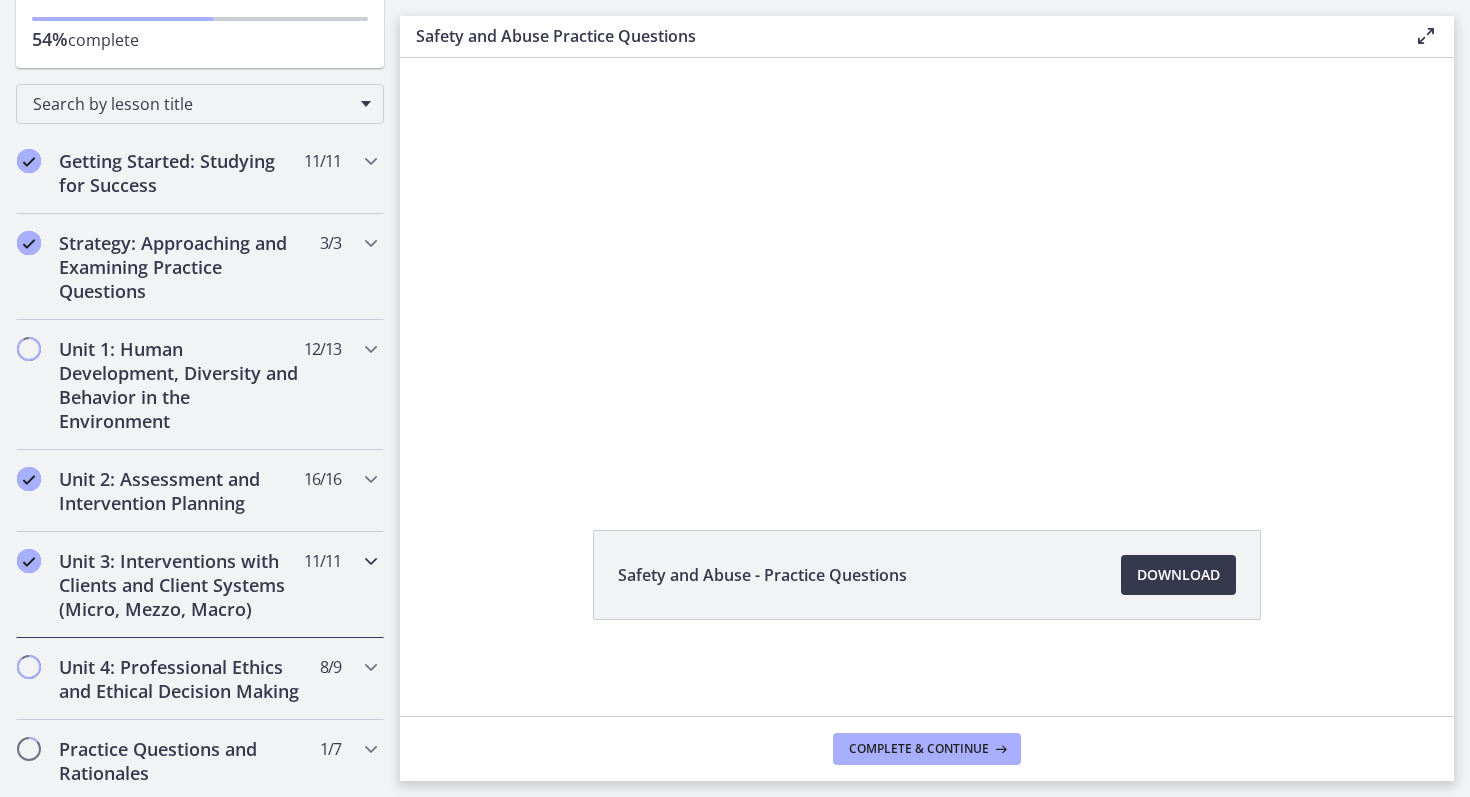 scroll, scrollTop: 0, scrollLeft: 0, axis: both 